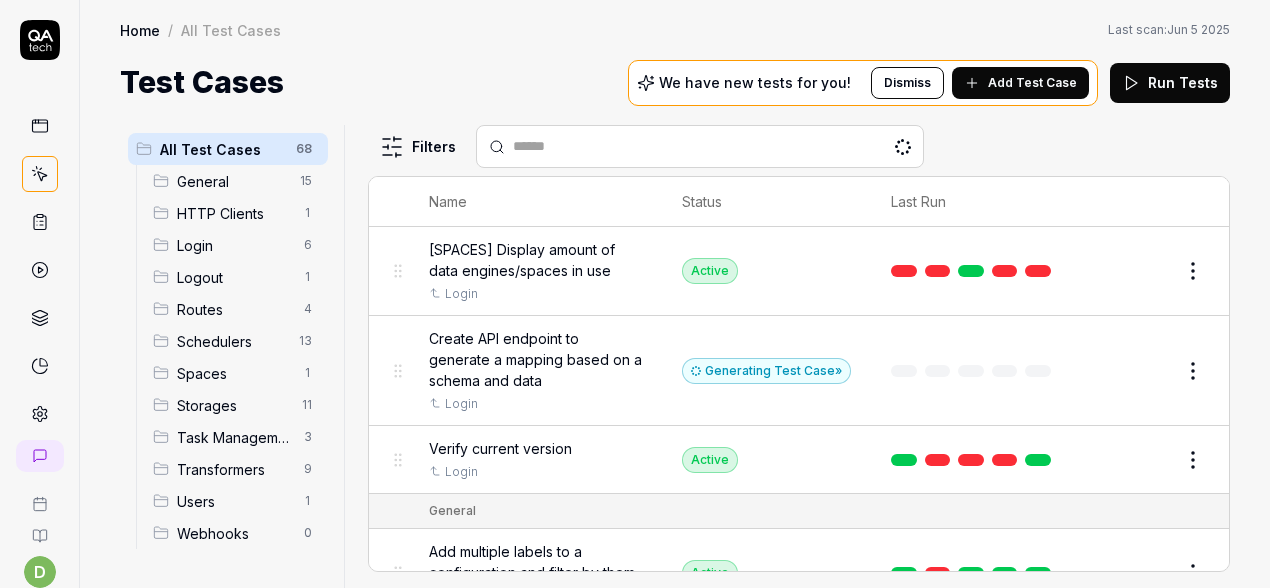 scroll, scrollTop: 0, scrollLeft: 0, axis: both 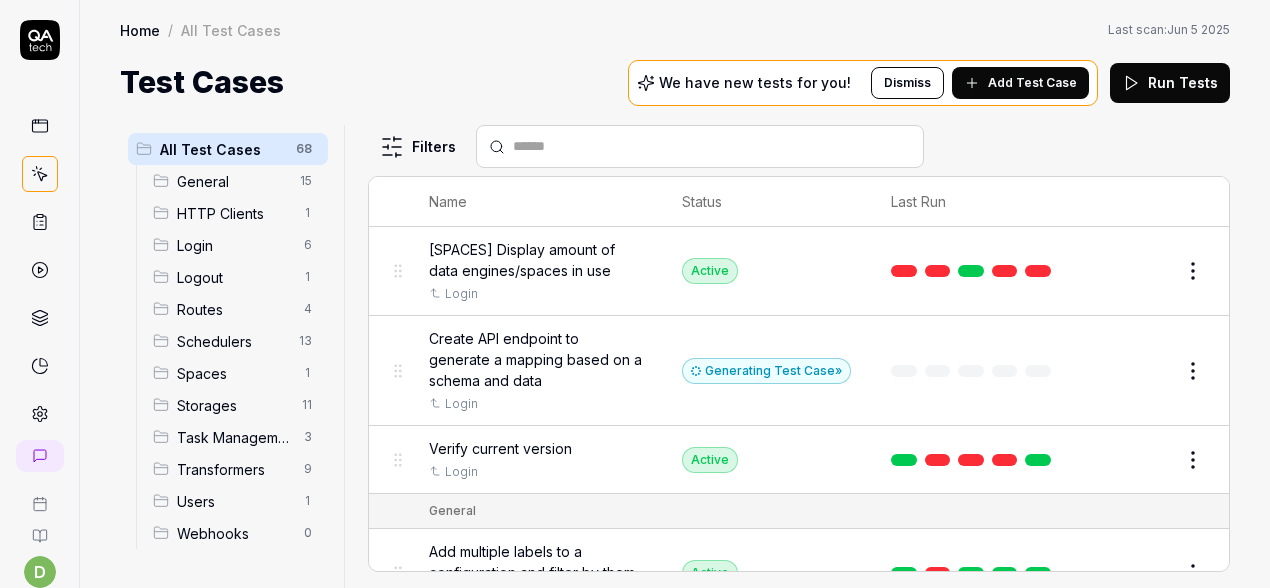 click 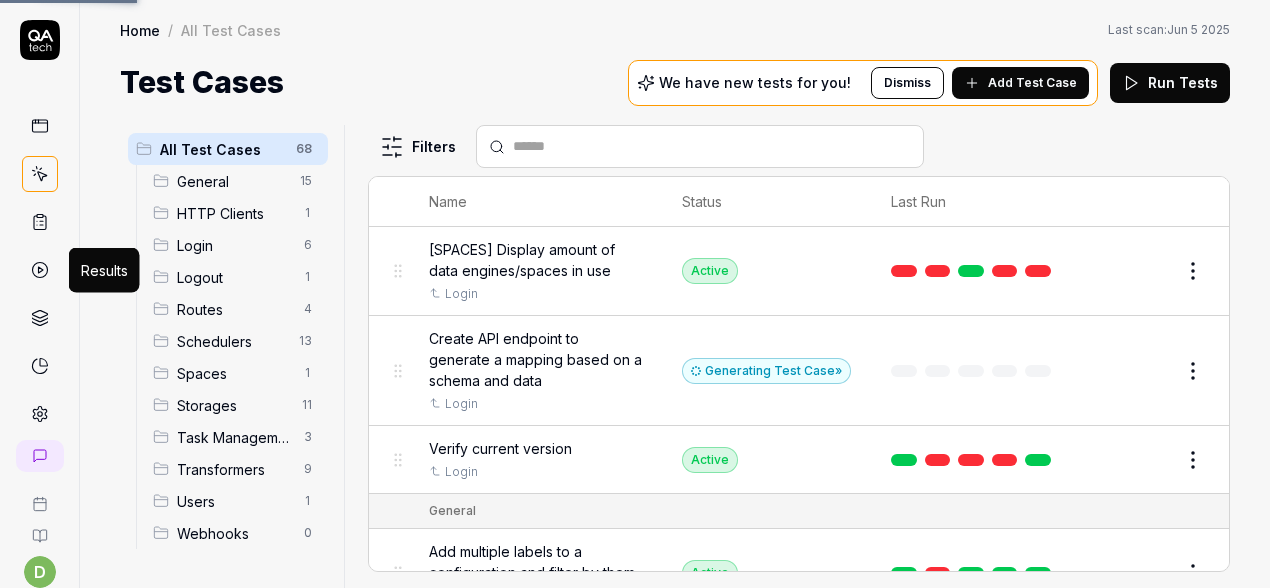 click 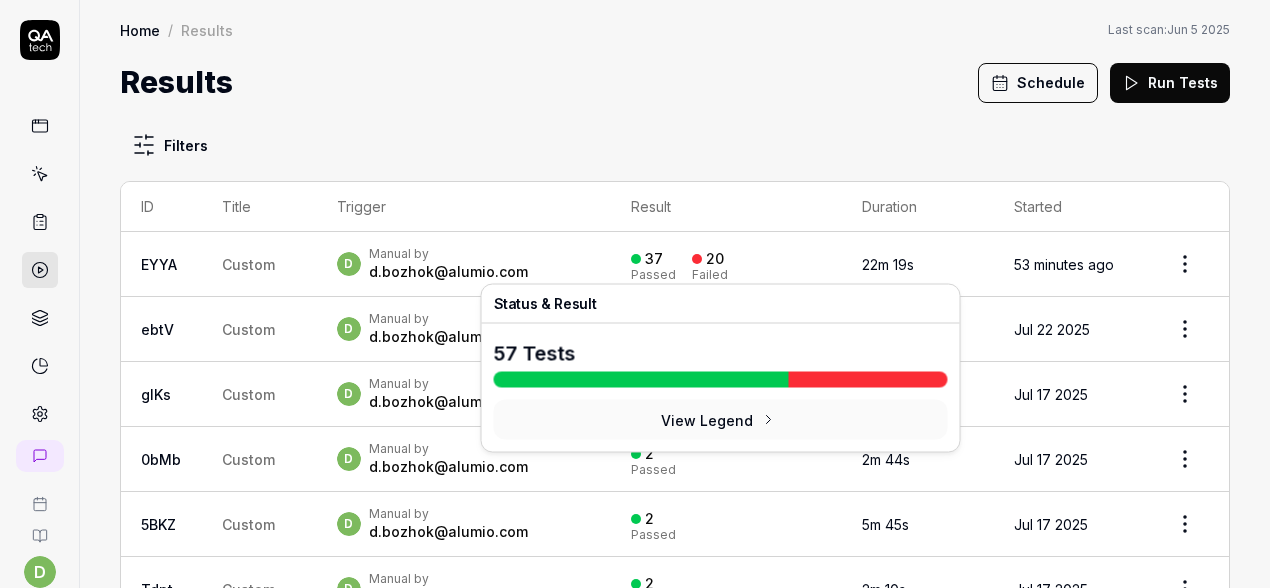 click at bounding box center [697, 259] 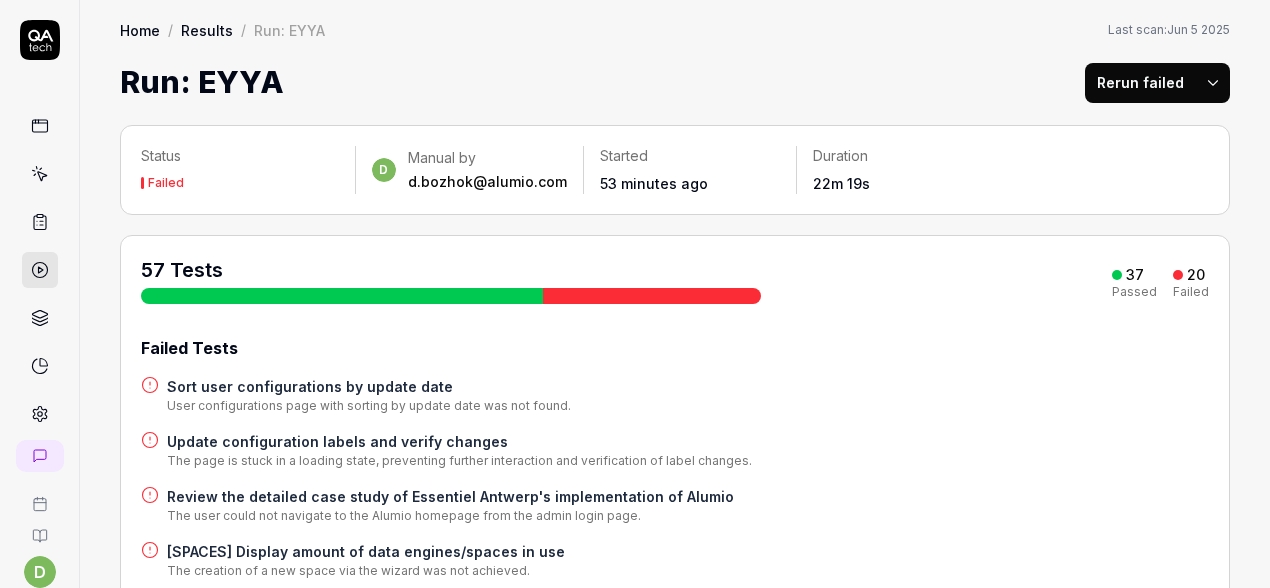 click at bounding box center (652, 296) 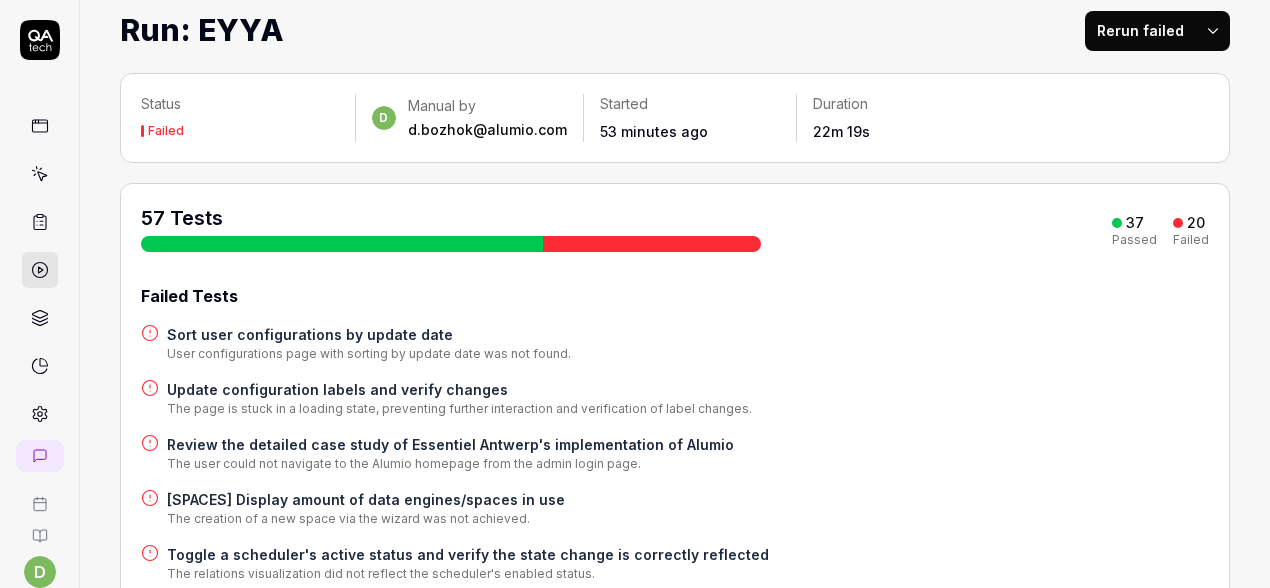 scroll, scrollTop: 40, scrollLeft: 0, axis: vertical 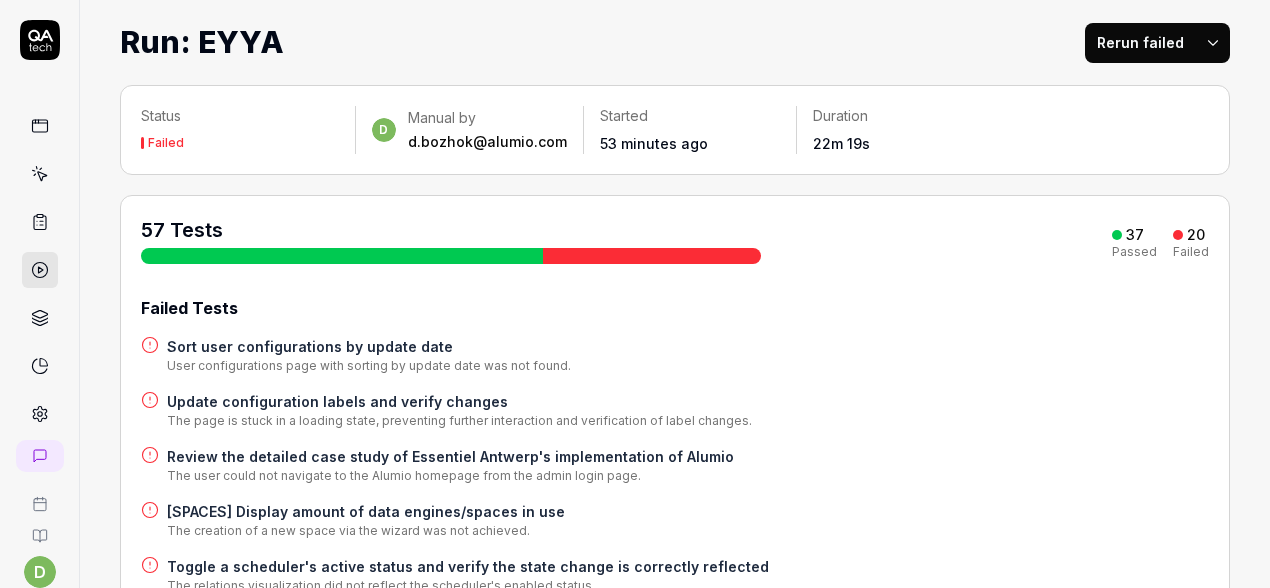 click on "Failed" at bounding box center [166, 143] 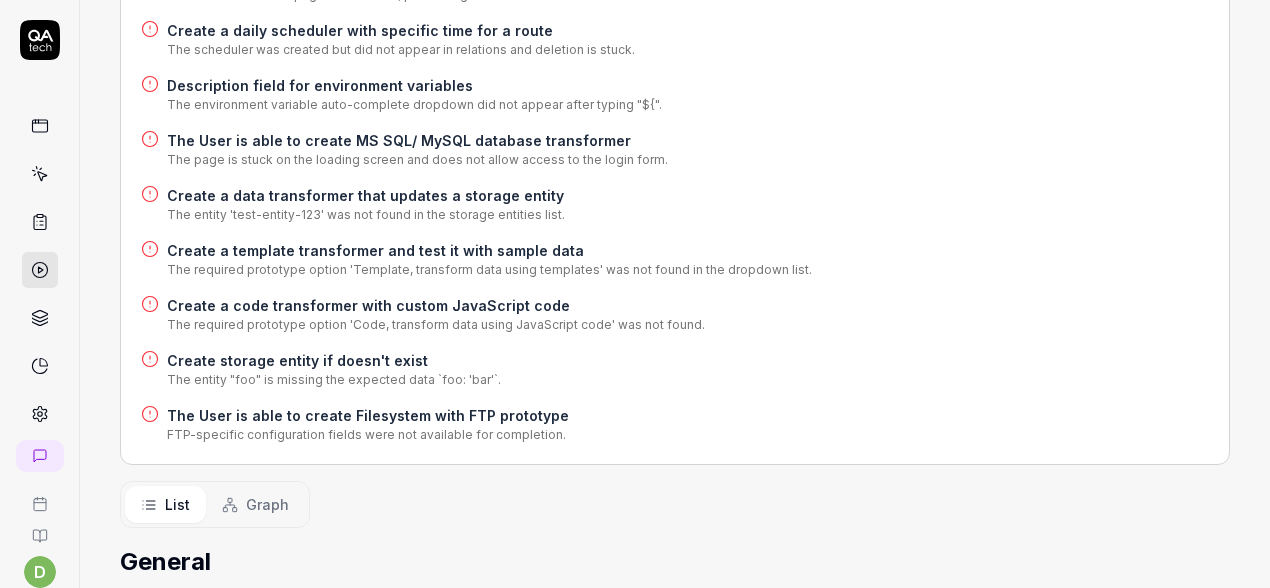 scroll, scrollTop: 1040, scrollLeft: 0, axis: vertical 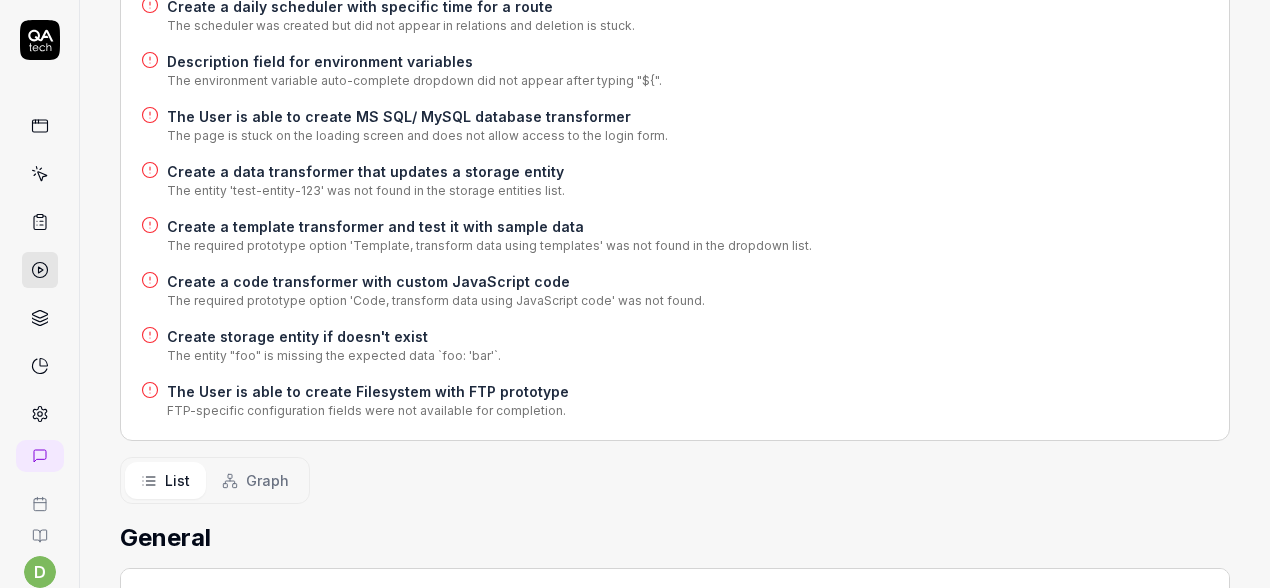 click on "Graph" at bounding box center [267, 480] 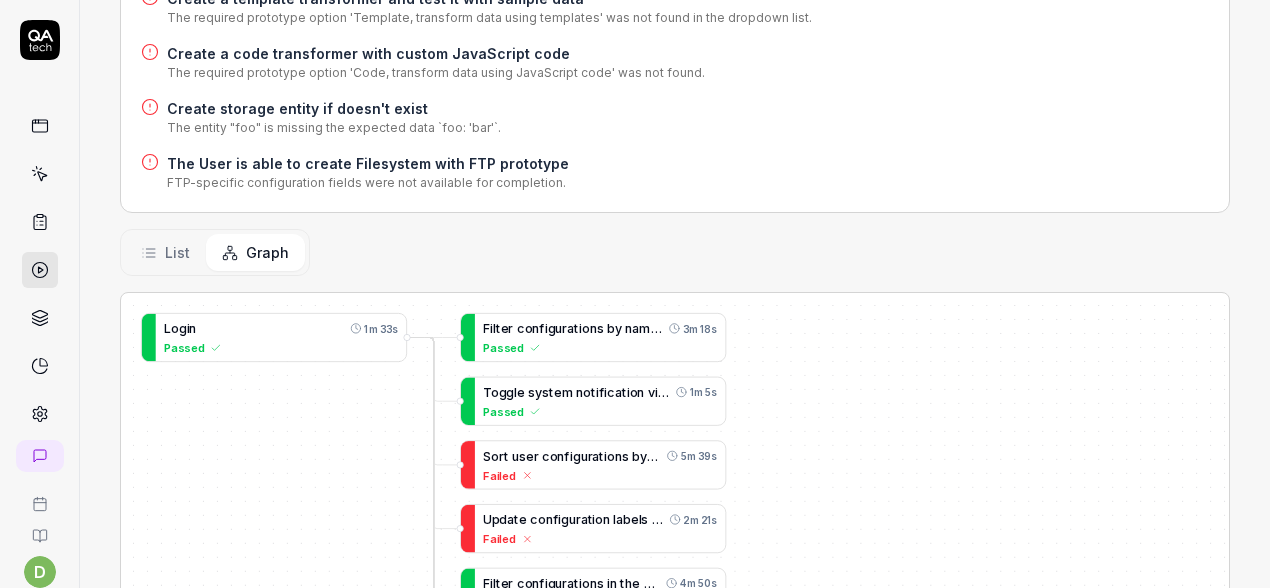 scroll, scrollTop: 1320, scrollLeft: 0, axis: vertical 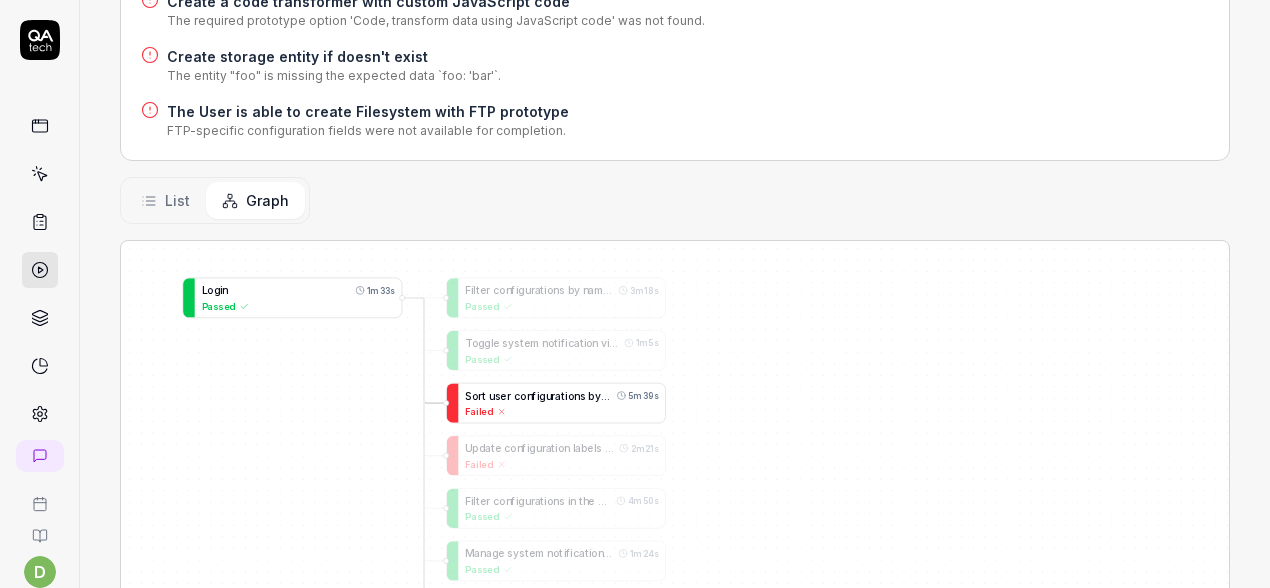 click on "s" at bounding box center [498, 395] 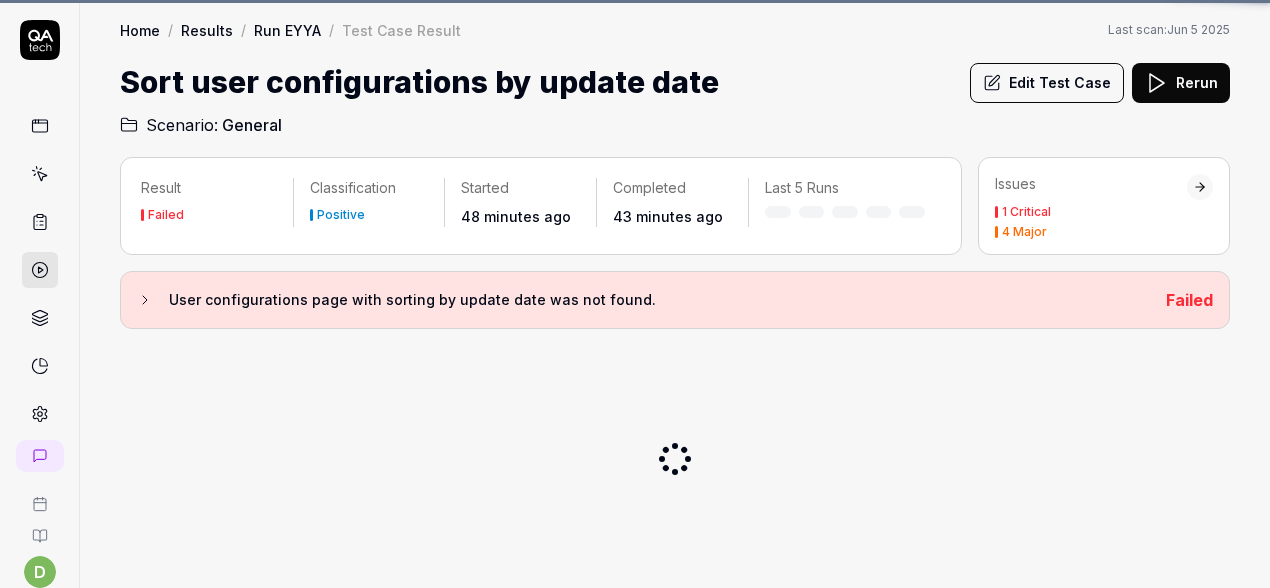 scroll, scrollTop: 0, scrollLeft: 0, axis: both 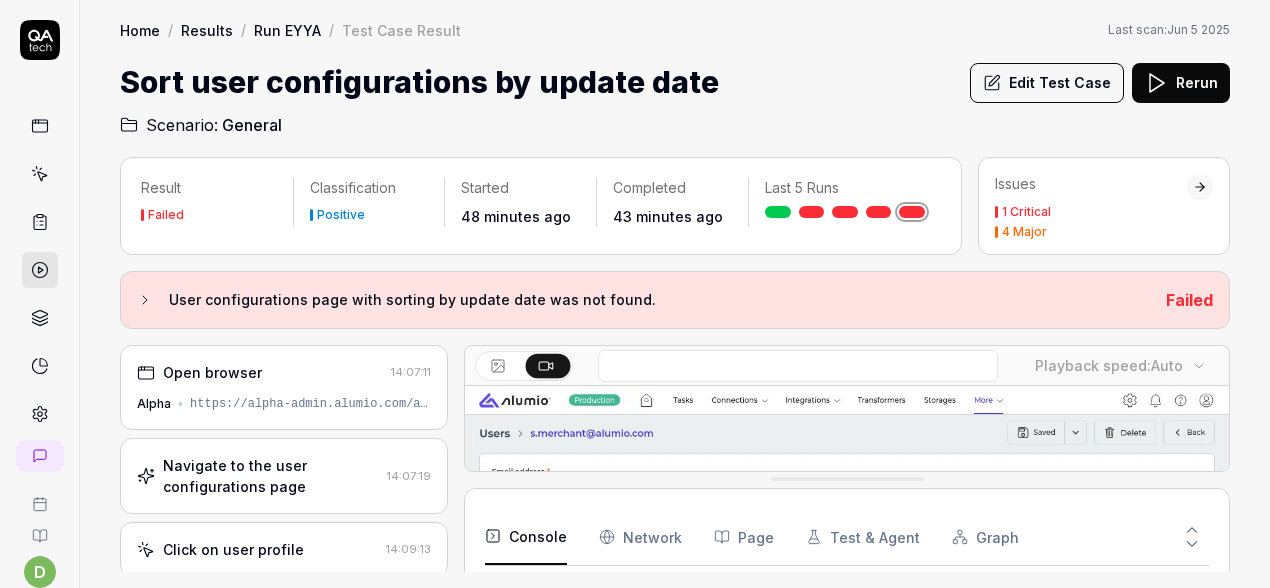 click on "Edit Test Case" at bounding box center (1047, 83) 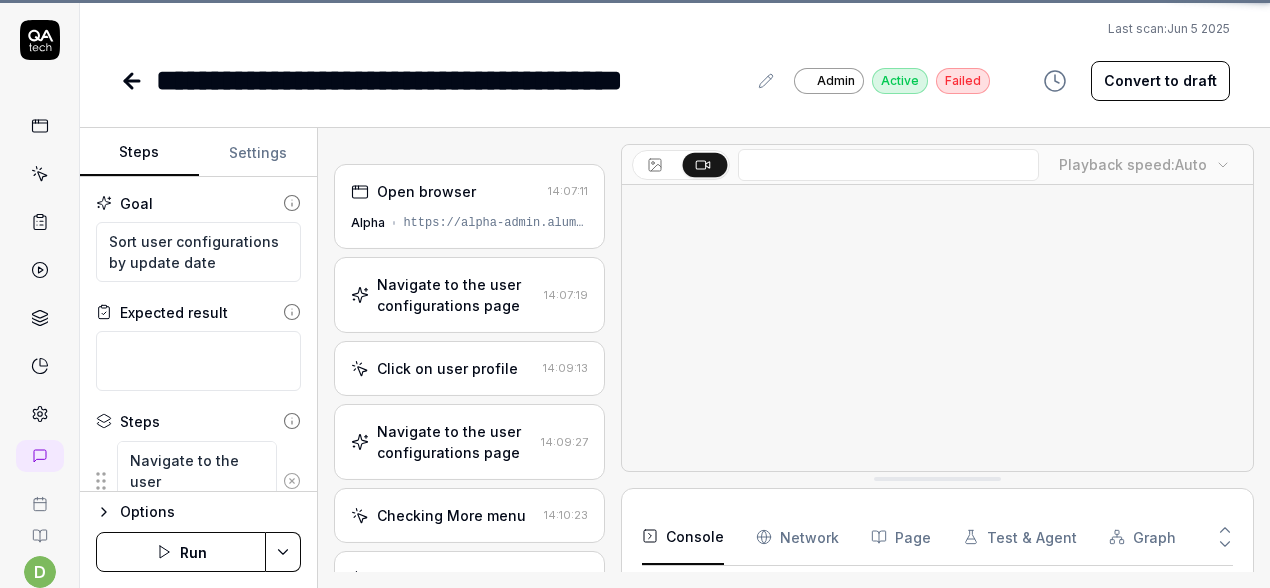 scroll, scrollTop: 251, scrollLeft: 0, axis: vertical 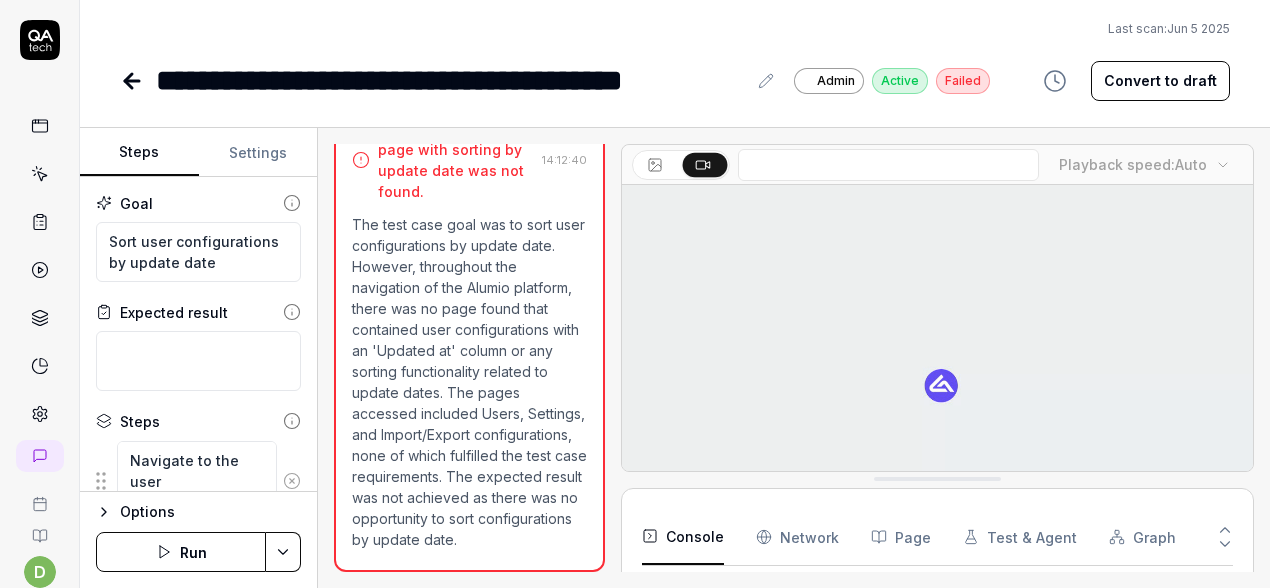click on "Convert to draft" at bounding box center [1160, 81] 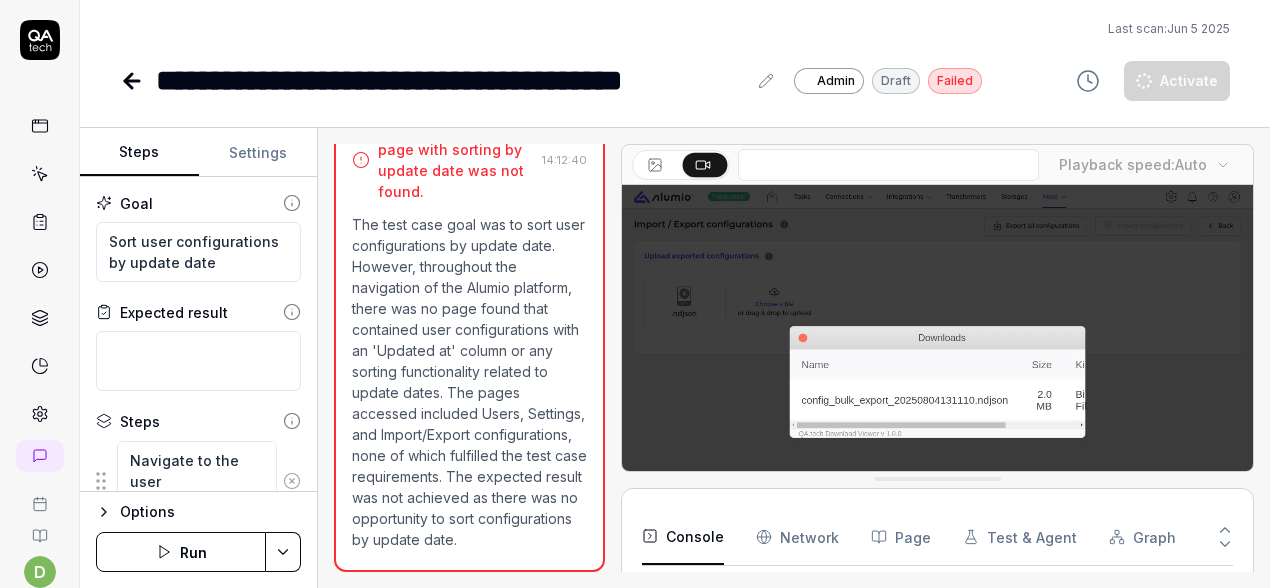 type on "*" 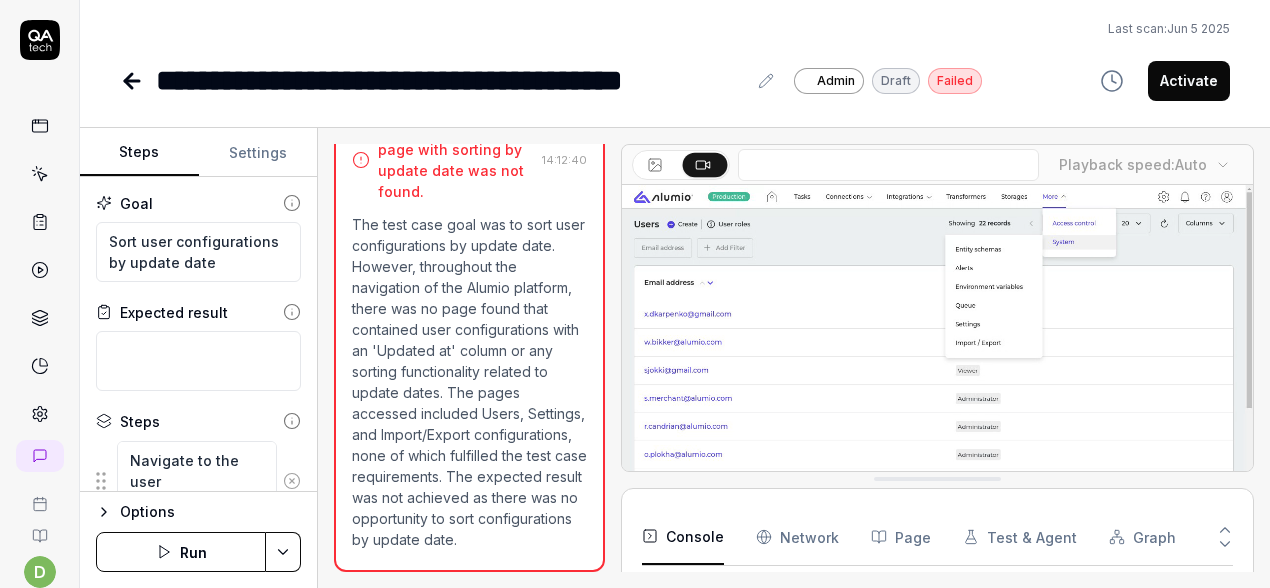 click 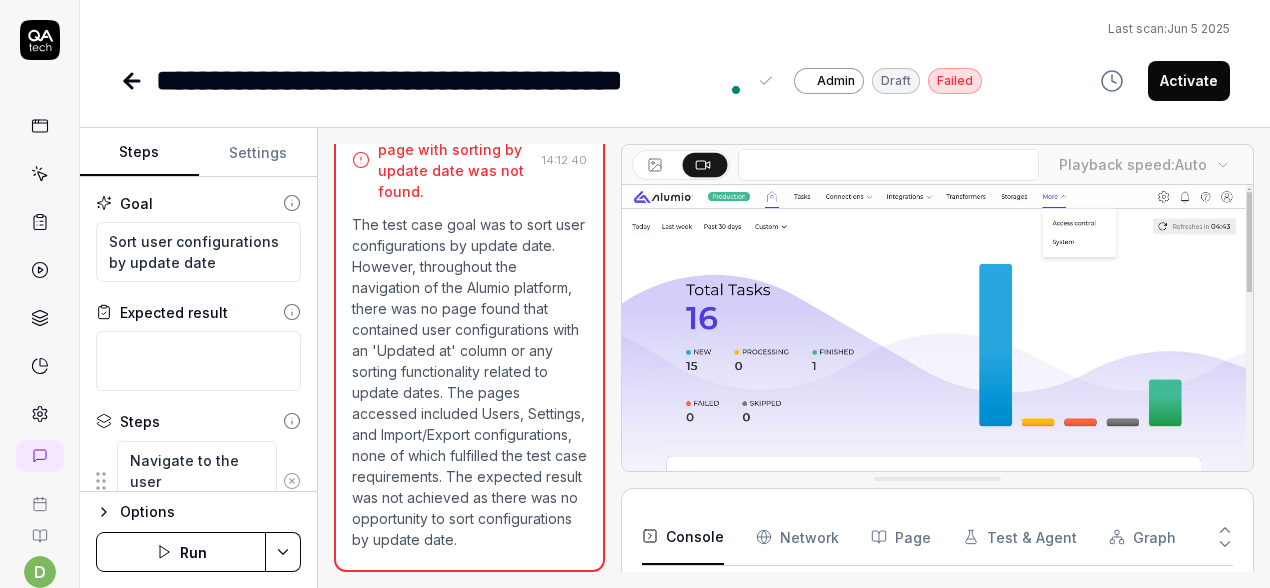 click on "**********" at bounding box center [635, 294] 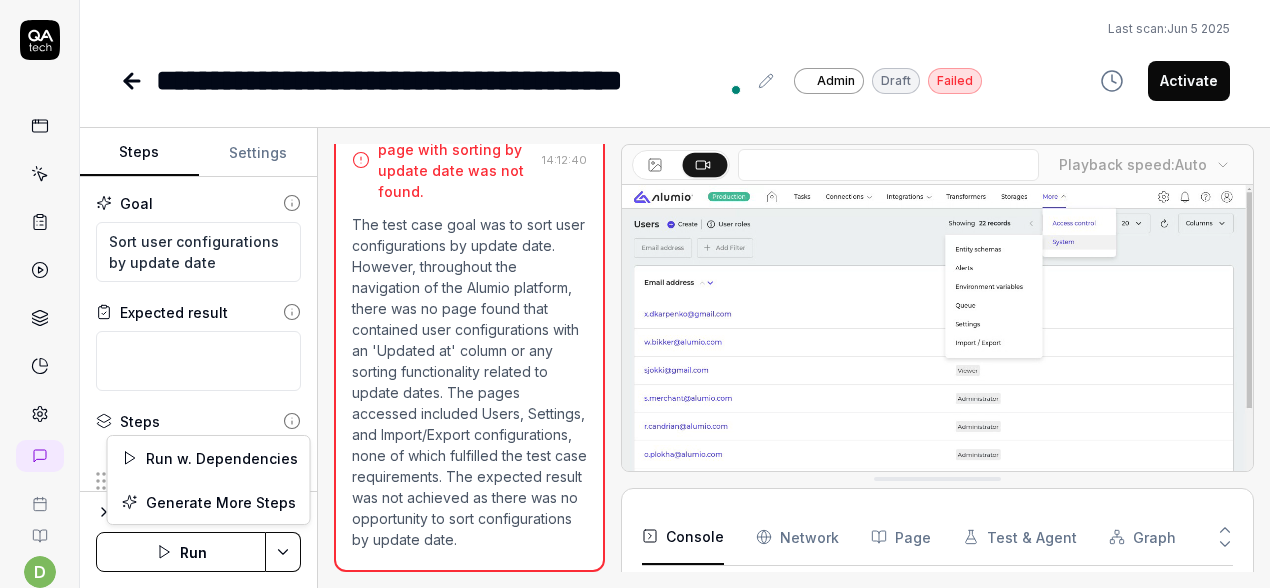 click on "**********" at bounding box center [635, 294] 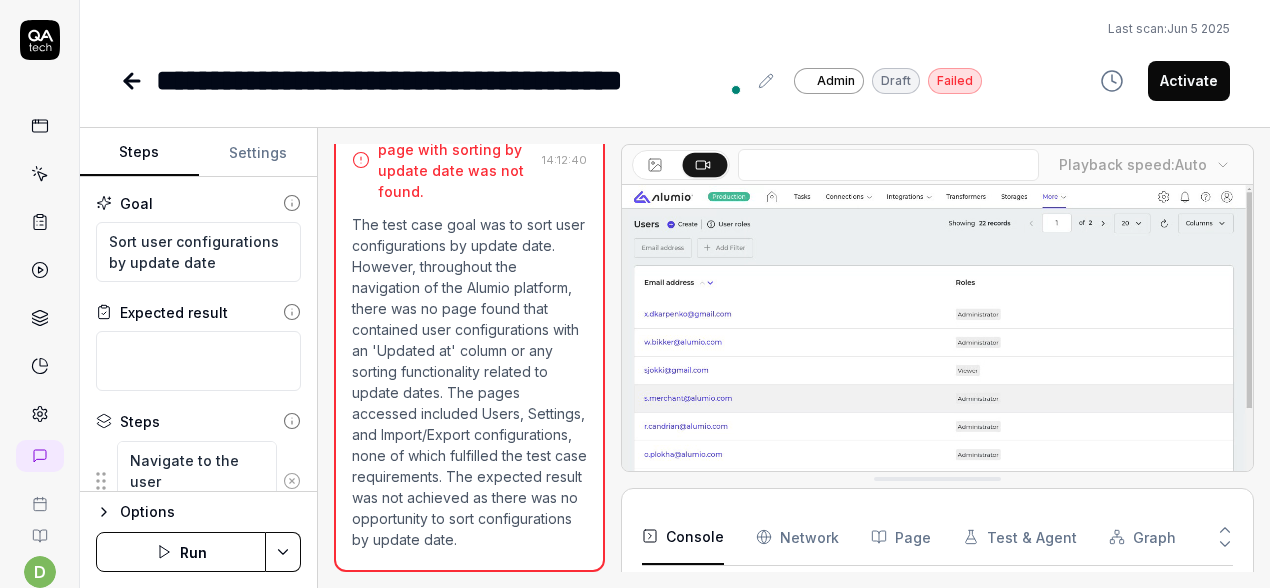 click 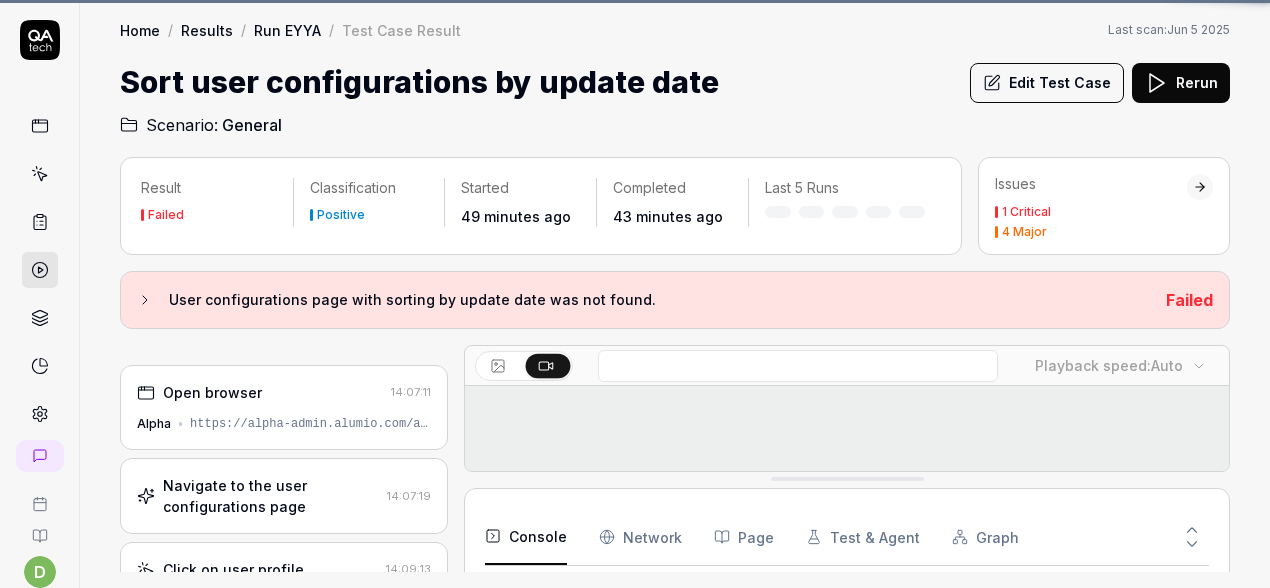 scroll, scrollTop: 251, scrollLeft: 0, axis: vertical 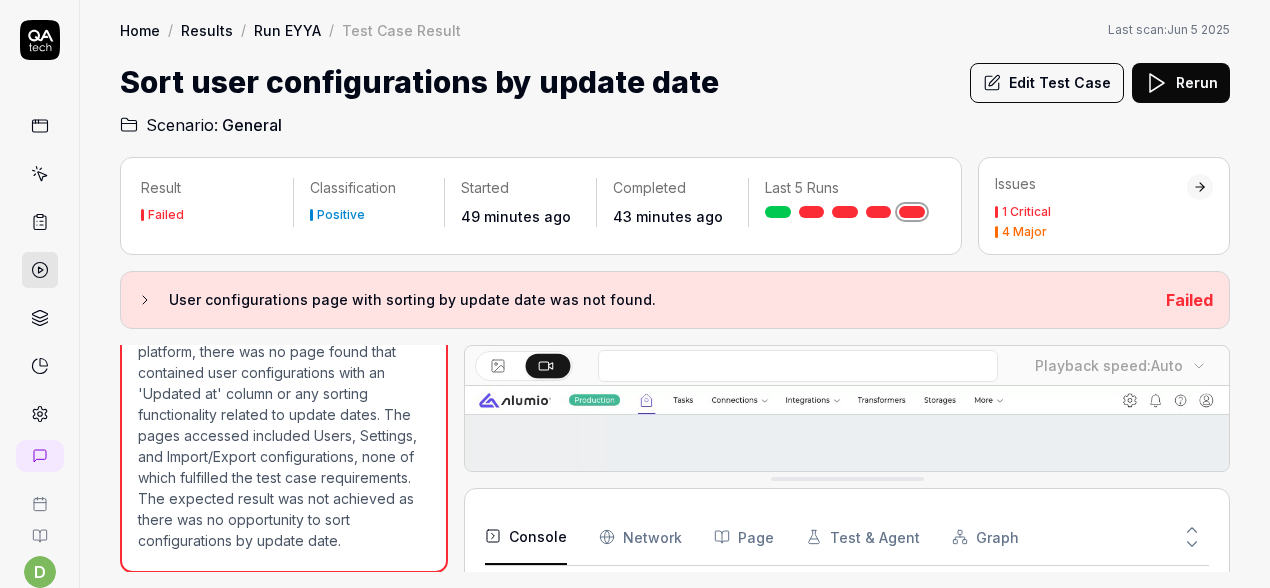 click 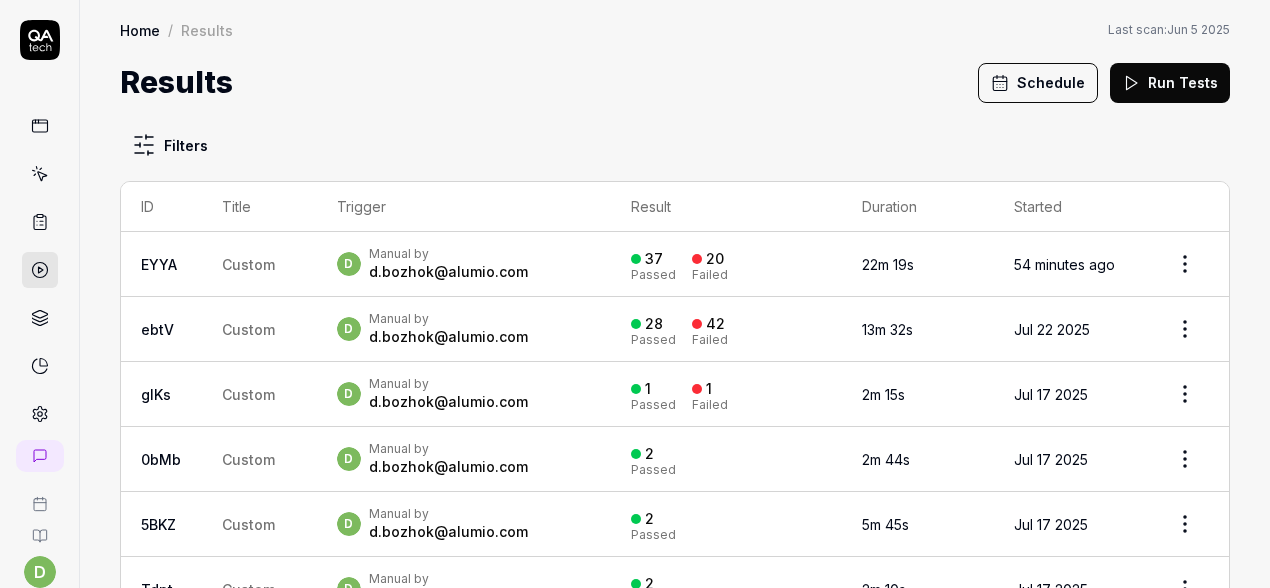 click on "Manual by" at bounding box center [448, 254] 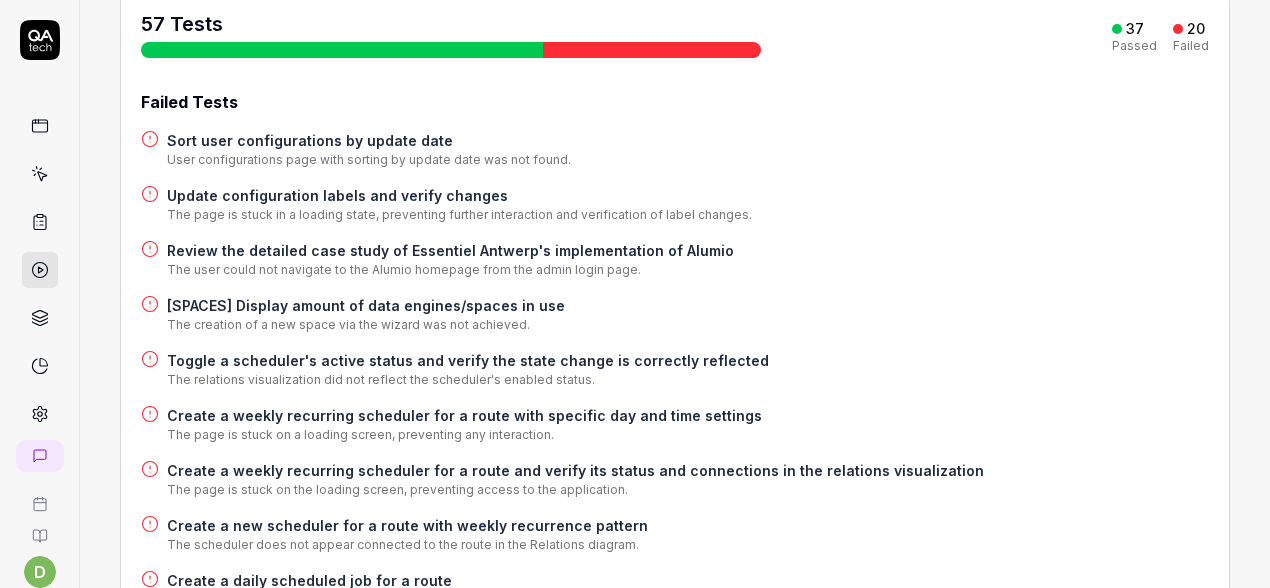 scroll, scrollTop: 149, scrollLeft: 0, axis: vertical 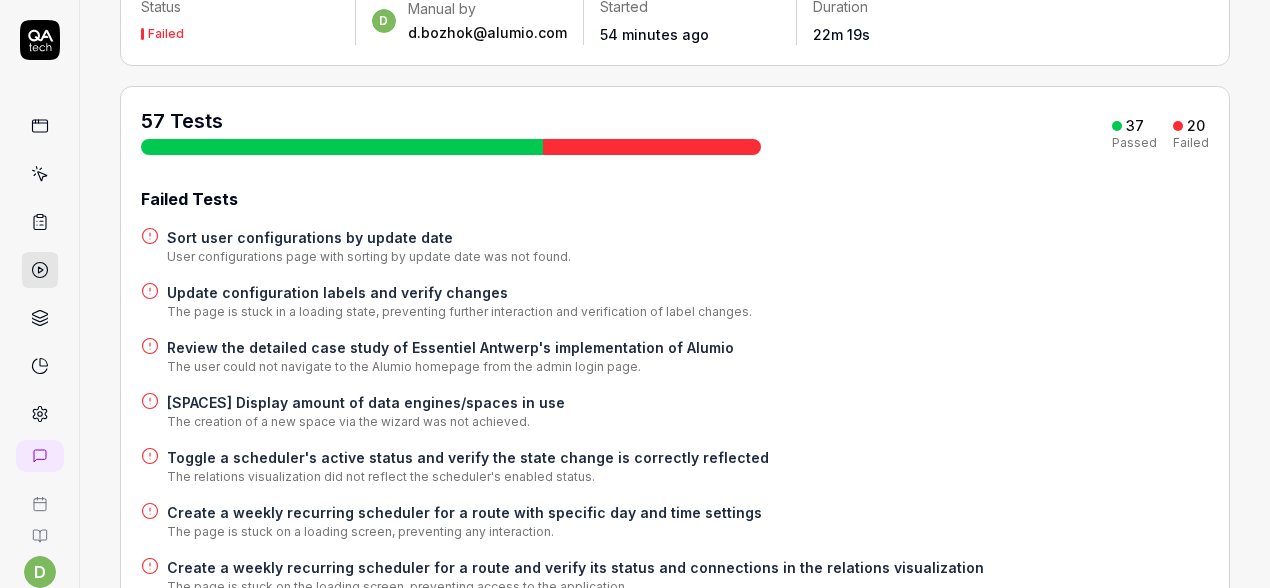 click at bounding box center [652, 147] 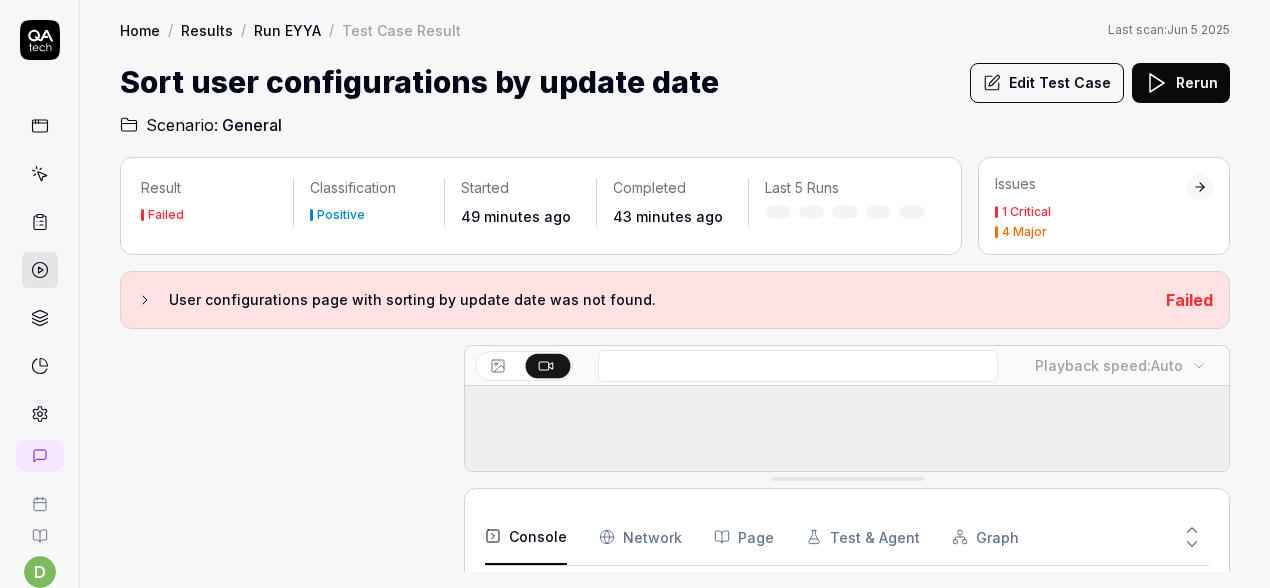 scroll, scrollTop: 0, scrollLeft: 0, axis: both 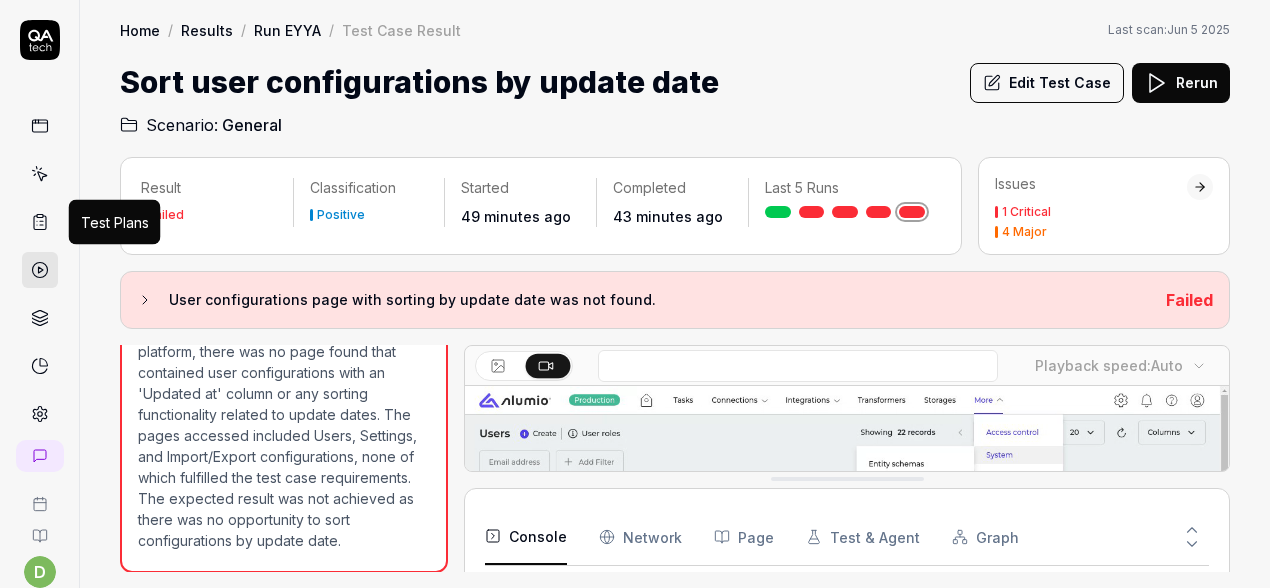 click 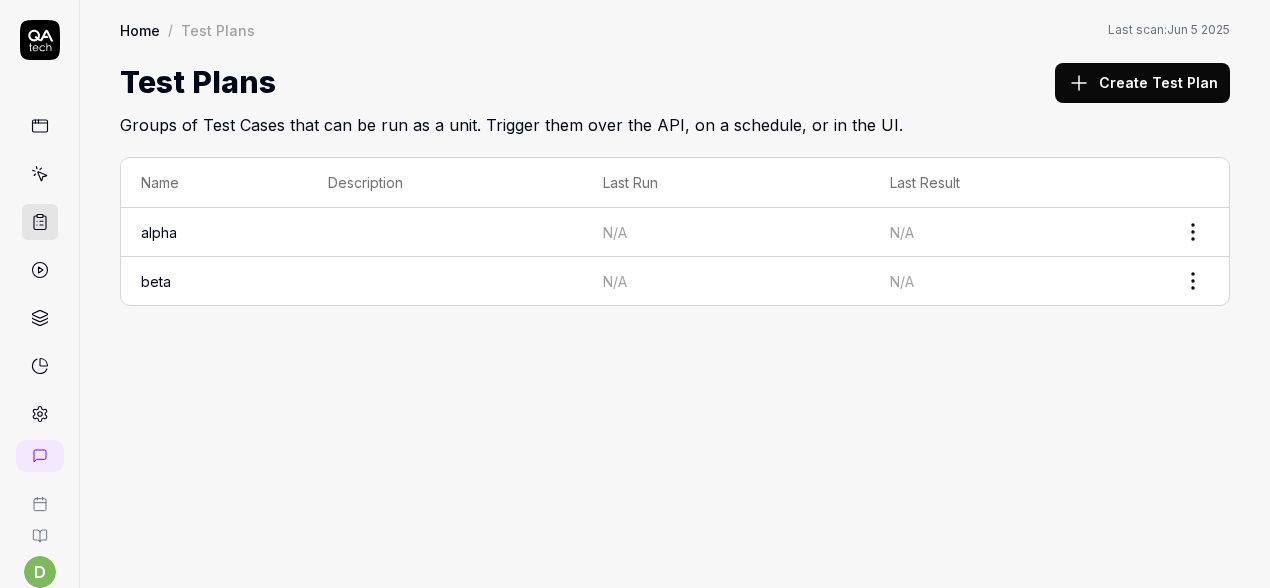 click at bounding box center [40, 270] 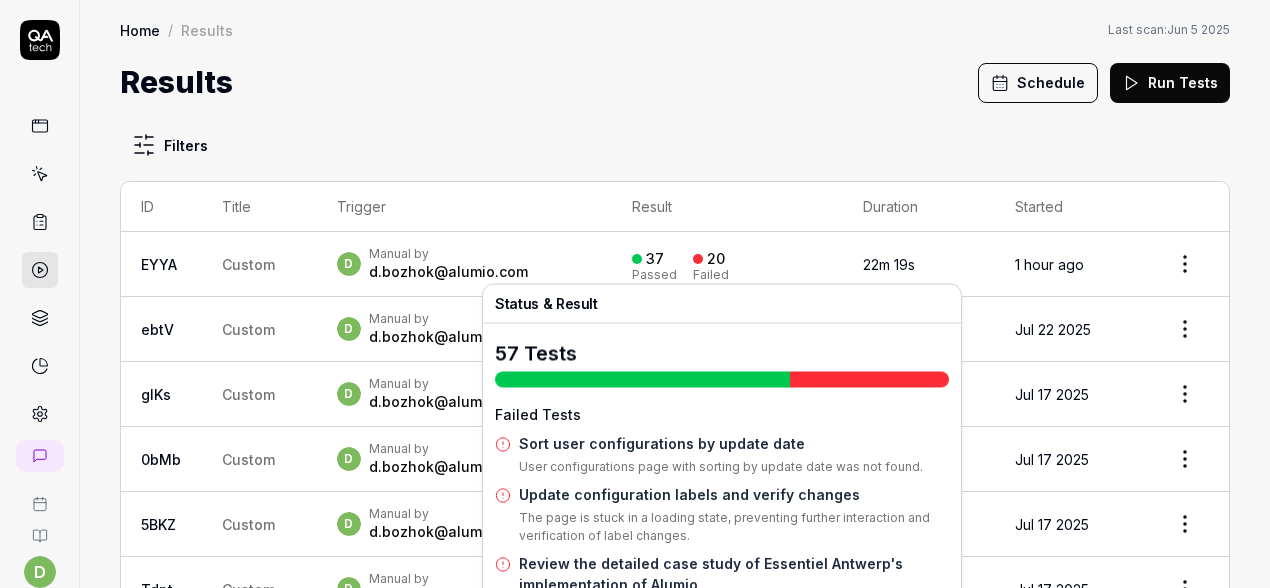 click on "37 Passed 20 Failed" at bounding box center (727, 264) 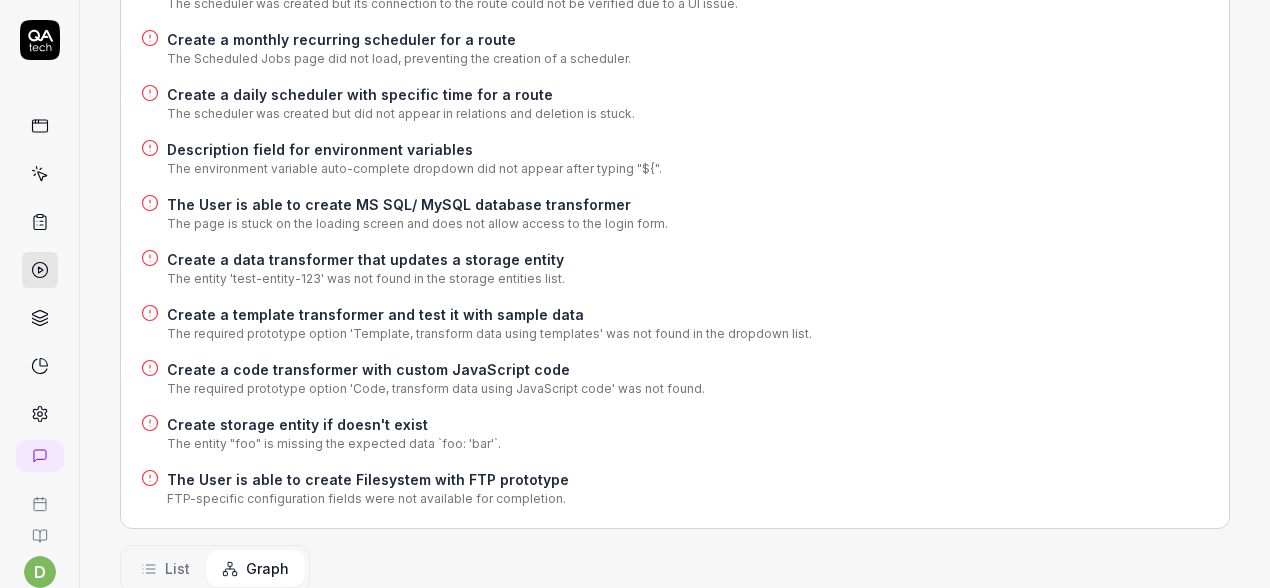 scroll, scrollTop: 1321, scrollLeft: 0, axis: vertical 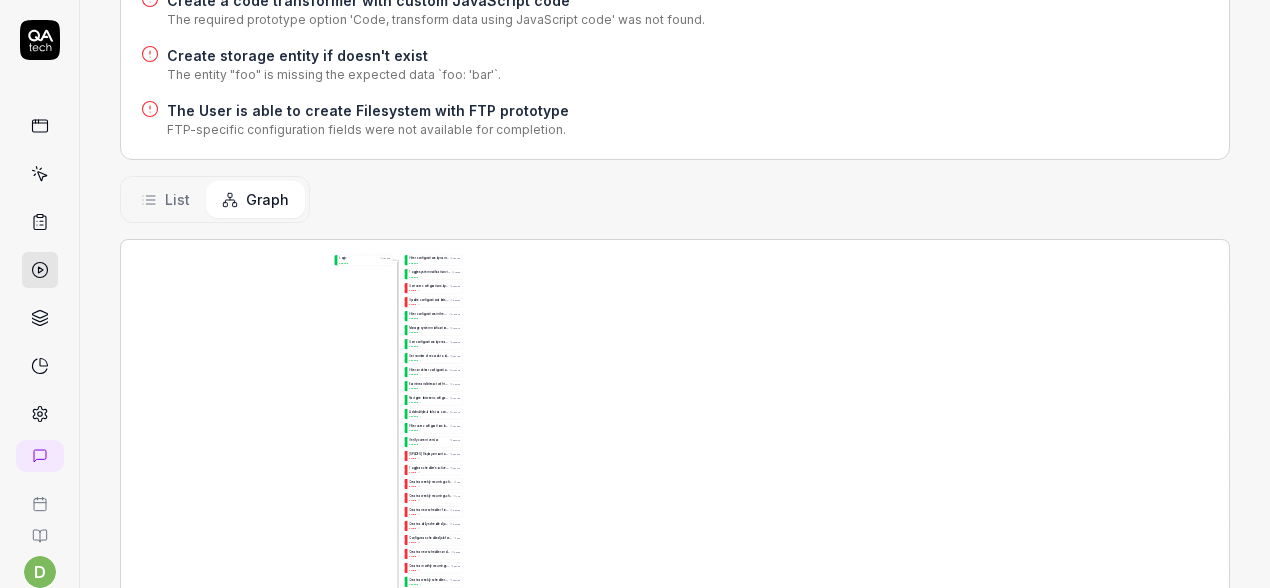 click on "List" at bounding box center [177, 199] 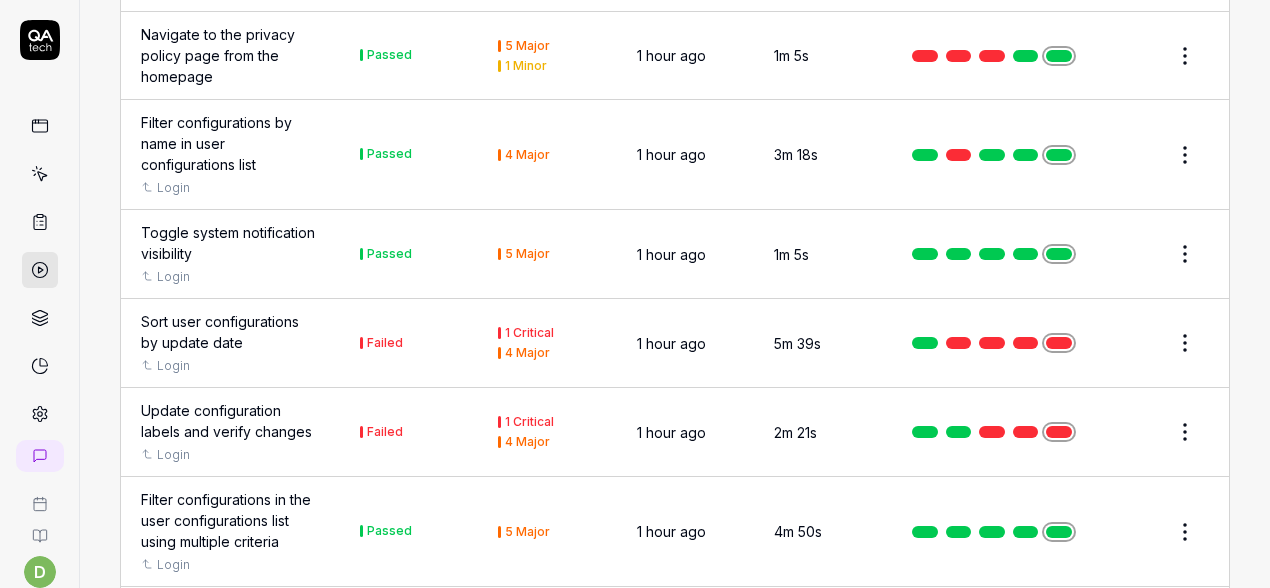 scroll, scrollTop: 1649, scrollLeft: 0, axis: vertical 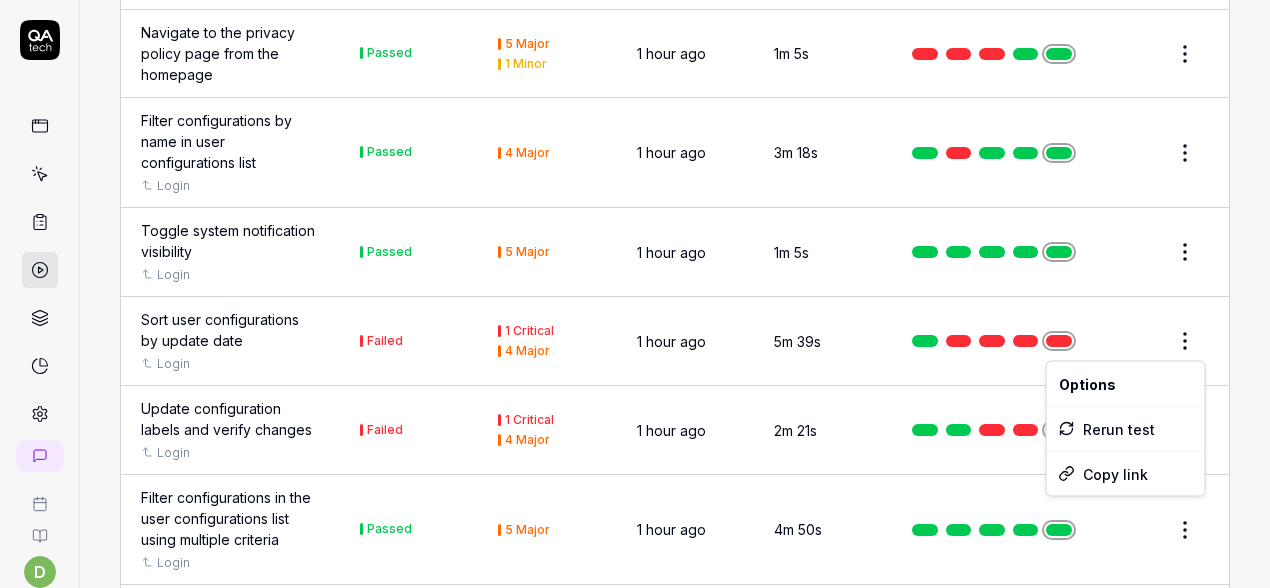 click on "d A Home / Results / Run: EYYA Home / Results / Run: EYYA Last scan:  Jun 5 2025 Run: EYYA Rerun failed Status Failed d Manual by d.bozhok@alumio.com Started 1 hour ago Duration 22m 19s 57 Tests   37 Passed 20 Failed Failed Tests Sort user configurations by update date User configurations page with sorting by update date was not found. Update configuration labels and verify changes The page is stuck in a loading state, preventing further interaction and verification of label changes. Review the detailed case study of Essentiel Antwerp's implementation of Alumio The user could not navigate to the Alumio homepage from the admin login page. [SPACES] Display amount of data engines/spaces in use The creation of a new space via the wizard was not achieved. Toggle a scheduler's active status and verify the state change is correctly reflected The relations visualization did not reflect the scheduler's enabled status. Create a weekly recurring scheduler for a route with specific day and time settings List Graph Name 5" at bounding box center [635, 294] 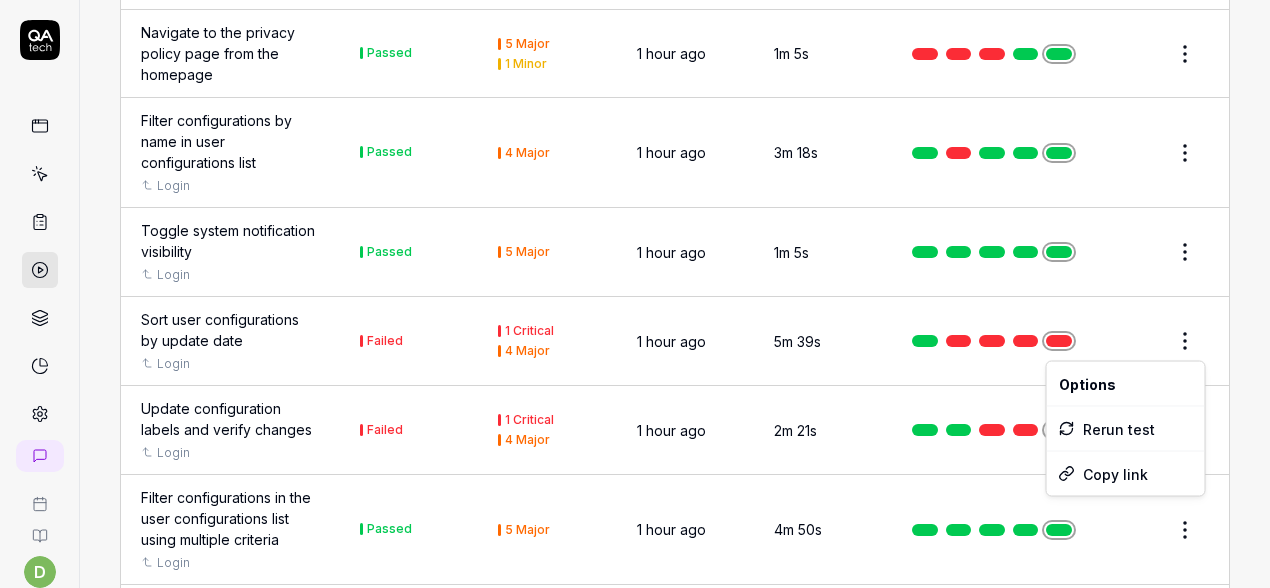 click on "d A Home / Results / Run: EYYA Home / Results / Run: EYYA Last scan:  Jun 5 2025 Run: EYYA Rerun failed Status Failed d Manual by d.bozhok@alumio.com Started 1 hour ago Duration 22m 19s 57 Tests   37 Passed 20 Failed Failed Tests Sort user configurations by update date User configurations page with sorting by update date was not found. Update configuration labels and verify changes The page is stuck in a loading state, preventing further interaction and verification of label changes. Review the detailed case study of Essentiel Antwerp's implementation of Alumio The user could not navigate to the Alumio homepage from the admin login page. [SPACES] Display amount of data engines/spaces in use The creation of a new space via the wizard was not achieved. Toggle a scheduler's active status and verify the state change is correctly reflected The relations visualization did not reflect the scheduler's enabled status. Create a weekly recurring scheduler for a route with specific day and time settings List Graph Name 5" at bounding box center [635, 294] 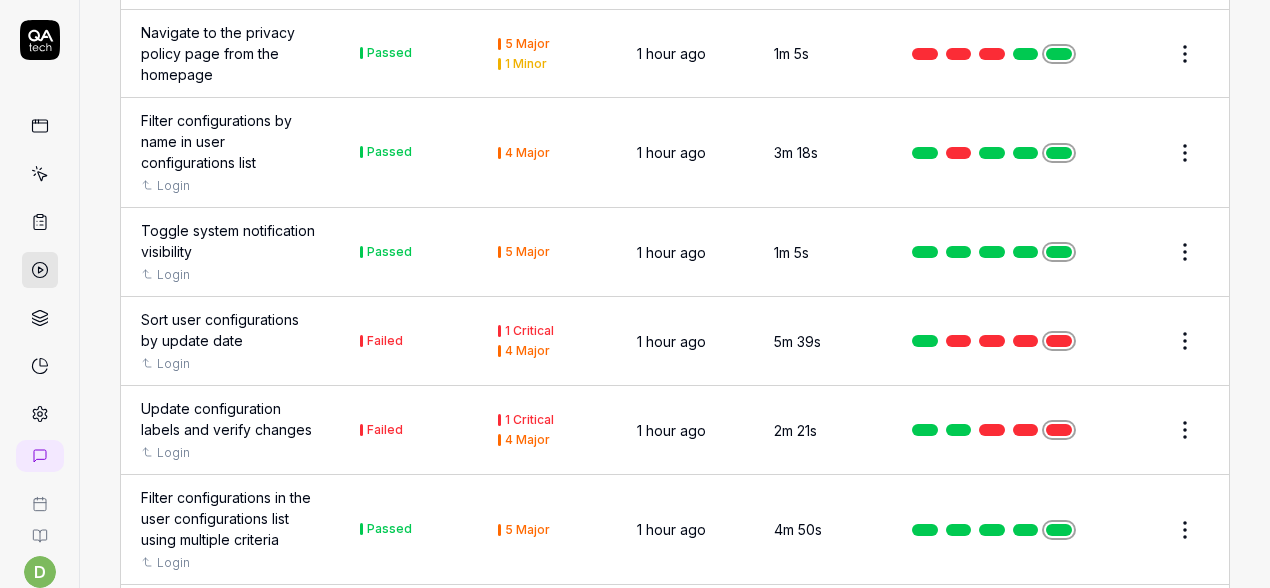 click on "d A Home / Results / Run: EYYA Home / Results / Run: EYYA Last scan:  Jun 5 2025 Run: EYYA Rerun failed Status Failed d Manual by d.bozhok@alumio.com Started 1 hour ago Duration 22m 19s 57 Tests   37 Passed 20 Failed Failed Tests Sort user configurations by update date User configurations page with sorting by update date was not found. Update configuration labels and verify changes The page is stuck in a loading state, preventing further interaction and verification of label changes. Review the detailed case study of Essentiel Antwerp's implementation of Alumio The user could not navigate to the Alumio homepage from the admin login page. [SPACES] Display amount of data engines/spaces in use The creation of a new space via the wizard was not achieved. Toggle a scheduler's active status and verify the state change is correctly reflected The relations visualization did not reflect the scheduler's enabled status. Create a weekly recurring scheduler for a route with specific day and time settings List Graph Name 5" at bounding box center (635, 294) 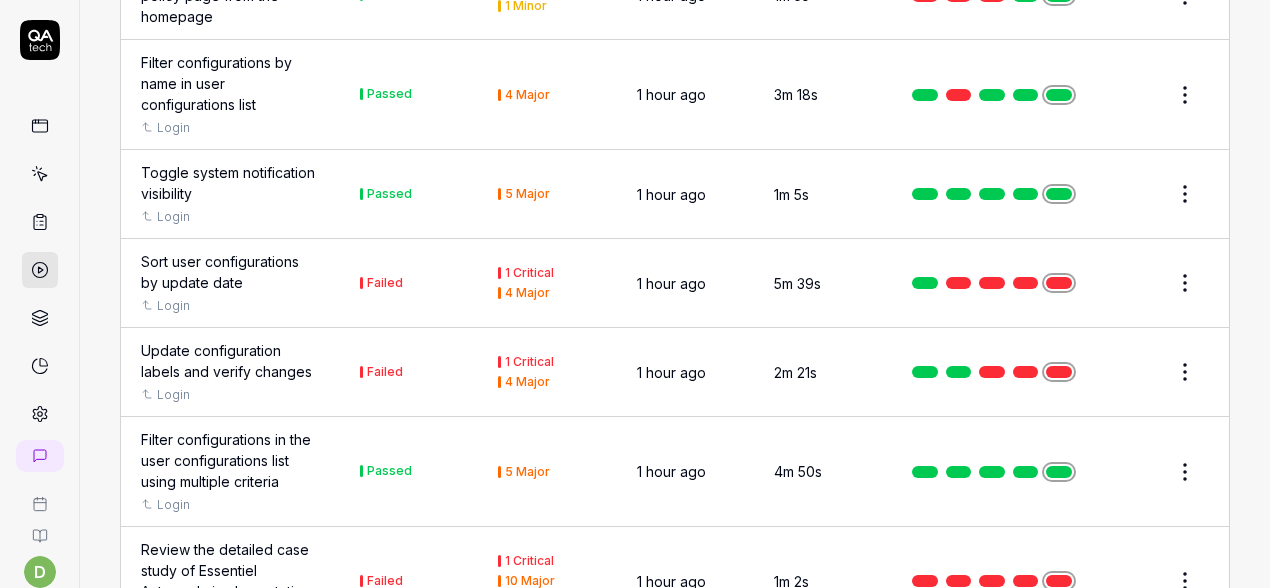 scroll, scrollTop: 1700, scrollLeft: 0, axis: vertical 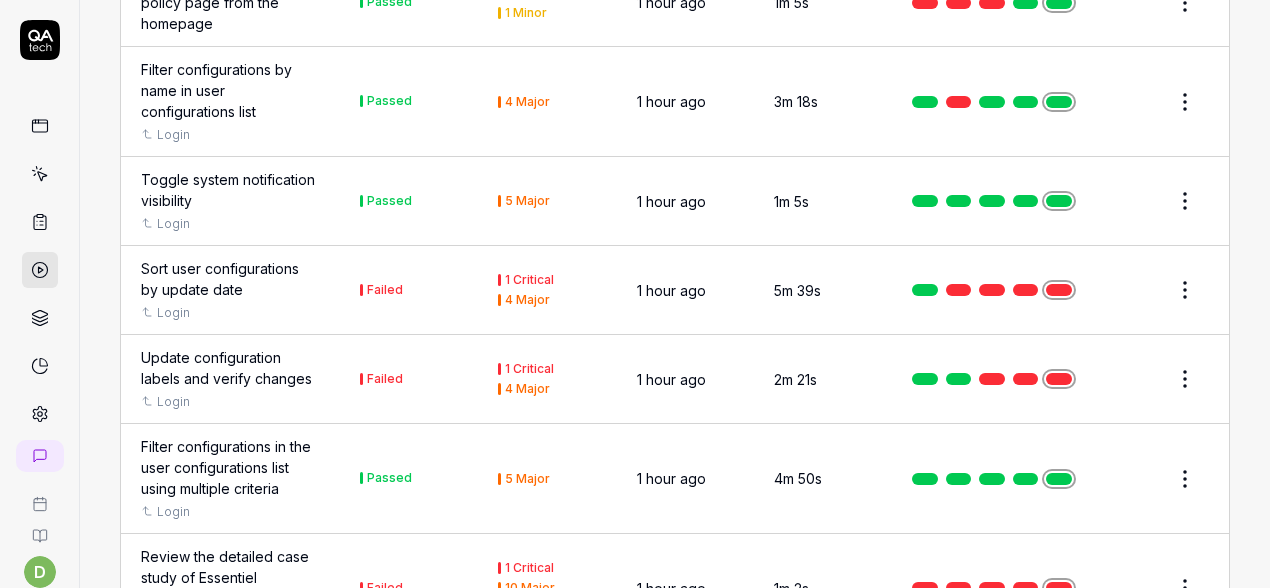 click at bounding box center (40, 126) 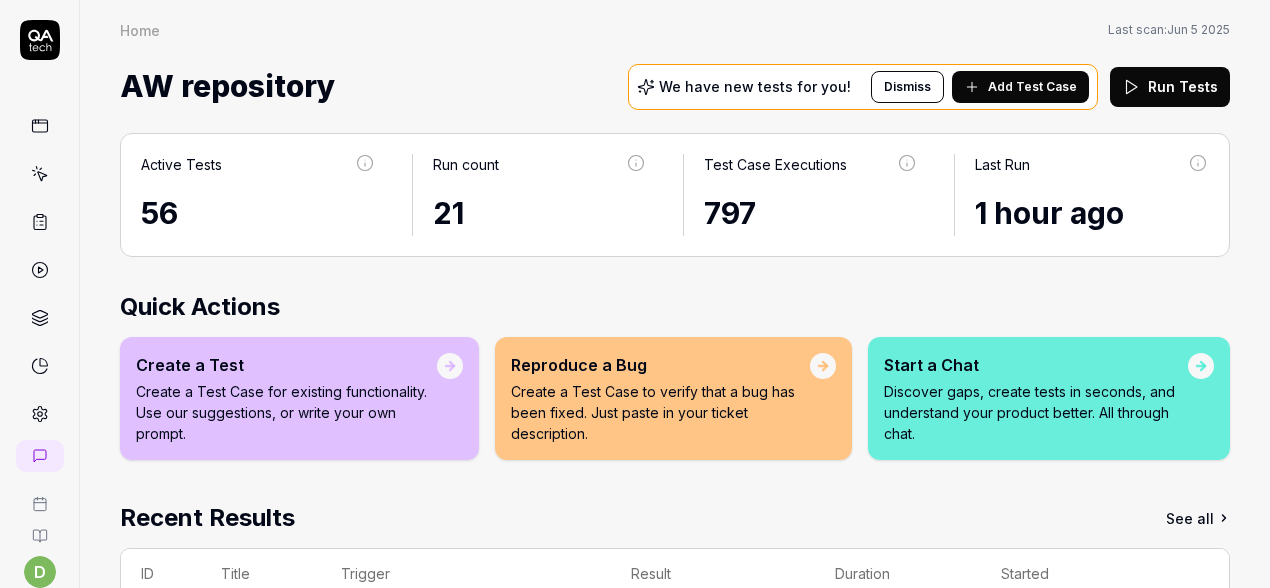 scroll, scrollTop: 371, scrollLeft: 0, axis: vertical 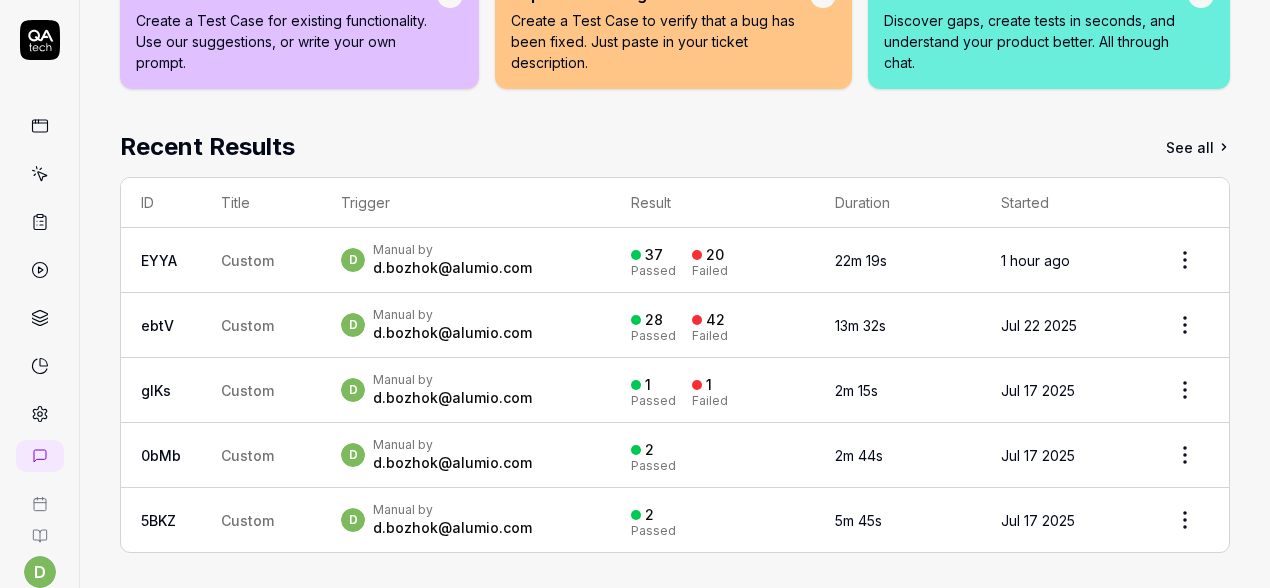 click on "Custom" at bounding box center (261, 260) 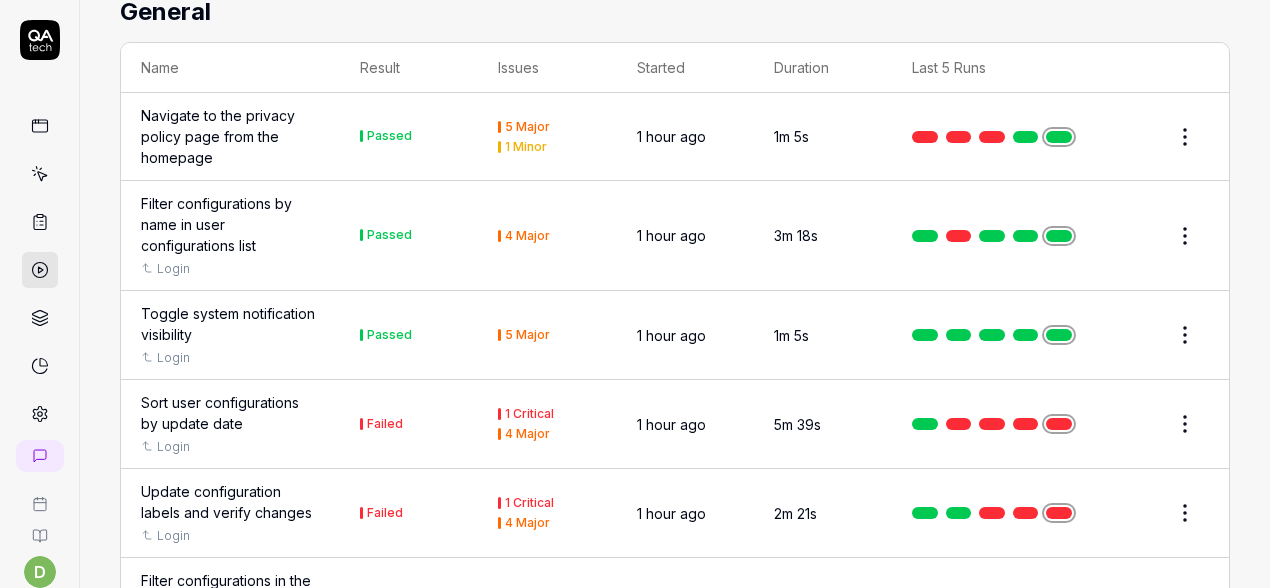 scroll, scrollTop: 1624, scrollLeft: 0, axis: vertical 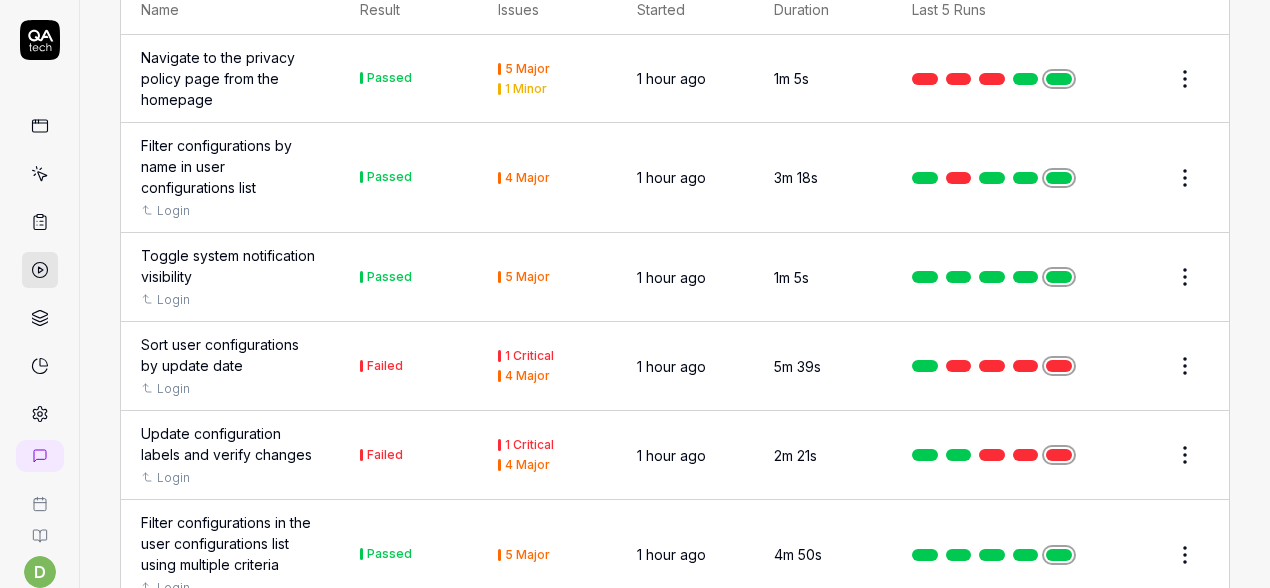 click on "d A Home / Results / Run: EYYA Home / Results / Run: EYYA Last scan:  Jun 5 2025 Run: EYYA Rerun failed Status Failed d Manual by d.bozhok@alumio.com Started 1 hour ago Duration 22m 19s 57 Tests   37 Passed 20 Failed Failed Tests Sort user configurations by update date User configurations page with sorting by update date was not found. Update configuration labels and verify changes The page is stuck in a loading state, preventing further interaction and verification of label changes. Review the detailed case study of Essentiel Antwerp's implementation of Alumio The user could not navigate to the Alumio homepage from the admin login page. [SPACES] Display amount of data engines/spaces in use The creation of a new space via the wizard was not achieved. Toggle a scheduler's active status and verify the state change is correctly reflected The relations visualization did not reflect the scheduler's enabled status. Create a weekly recurring scheduler for a route with specific day and time settings List Graph Name 5" at bounding box center [635, 294] 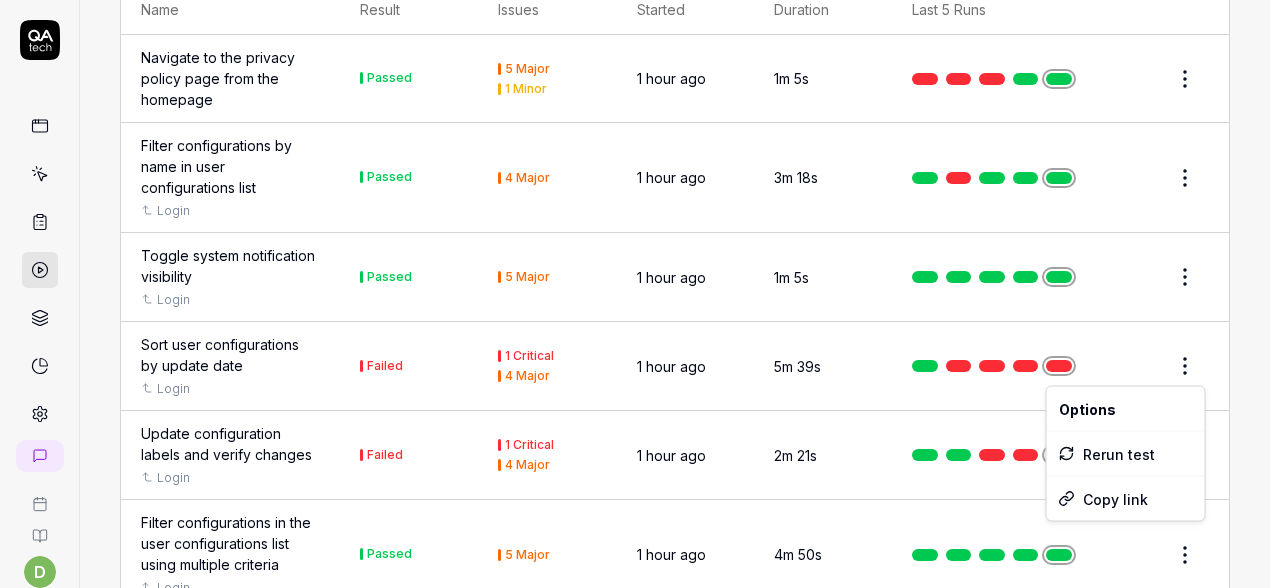 click on "d A Home / Results / Run: EYYA Home / Results / Run: EYYA Last scan:  Jun 5 2025 Run: EYYA Rerun failed Status Failed d Manual by d.bozhok@alumio.com Started 1 hour ago Duration 22m 19s 57 Tests   37 Passed 20 Failed Failed Tests Sort user configurations by update date User configurations page with sorting by update date was not found. Update configuration labels and verify changes The page is stuck in a loading state, preventing further interaction and verification of label changes. Review the detailed case study of Essentiel Antwerp's implementation of Alumio The user could not navigate to the Alumio homepage from the admin login page. [SPACES] Display amount of data engines/spaces in use The creation of a new space via the wizard was not achieved. Toggle a scheduler's active status and verify the state change is correctly reflected The relations visualization did not reflect the scheduler's enabled status. Create a weekly recurring scheduler for a route with specific day and time settings List Graph Name 5" at bounding box center (635, 294) 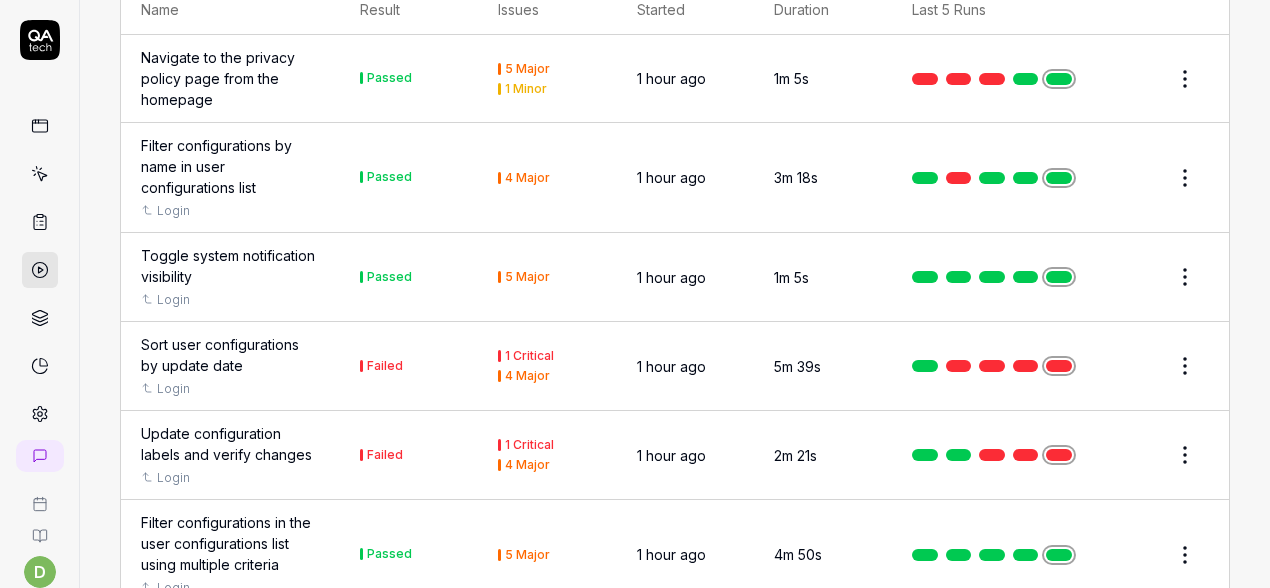 click 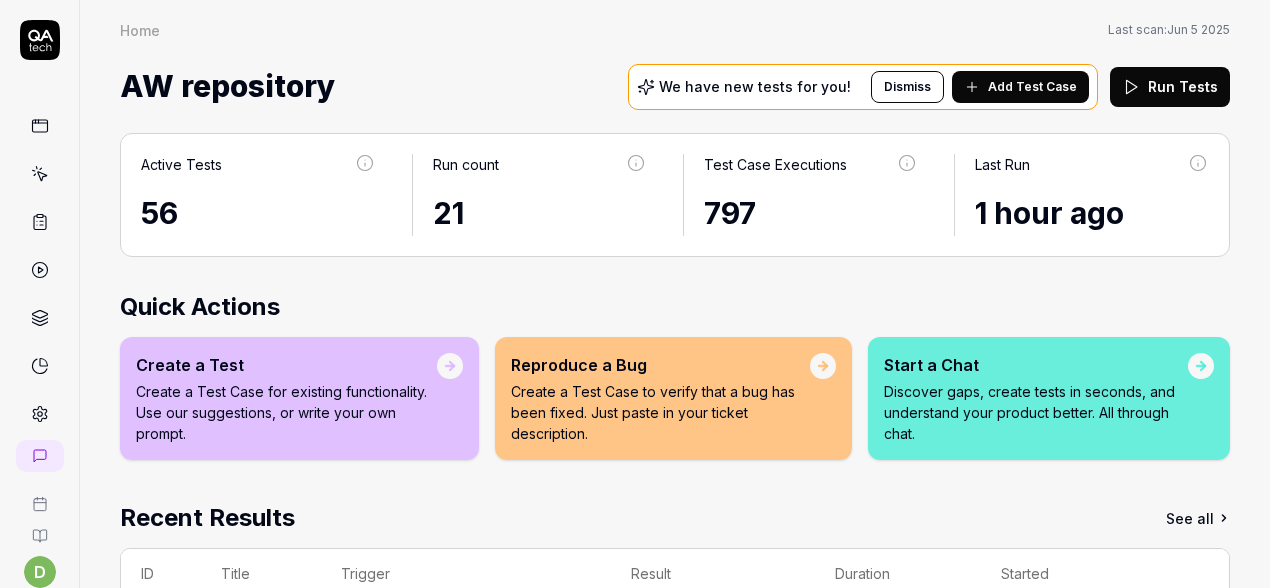scroll, scrollTop: 371, scrollLeft: 0, axis: vertical 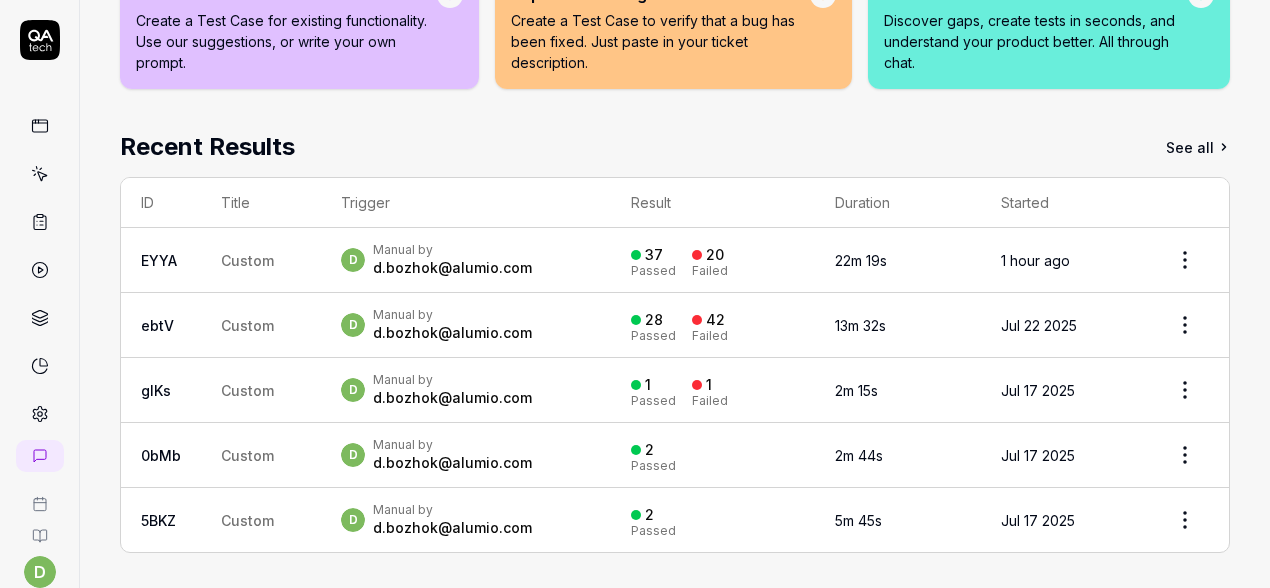 click on "d Manual by d.bozhok@alumio.com" at bounding box center [466, 260] 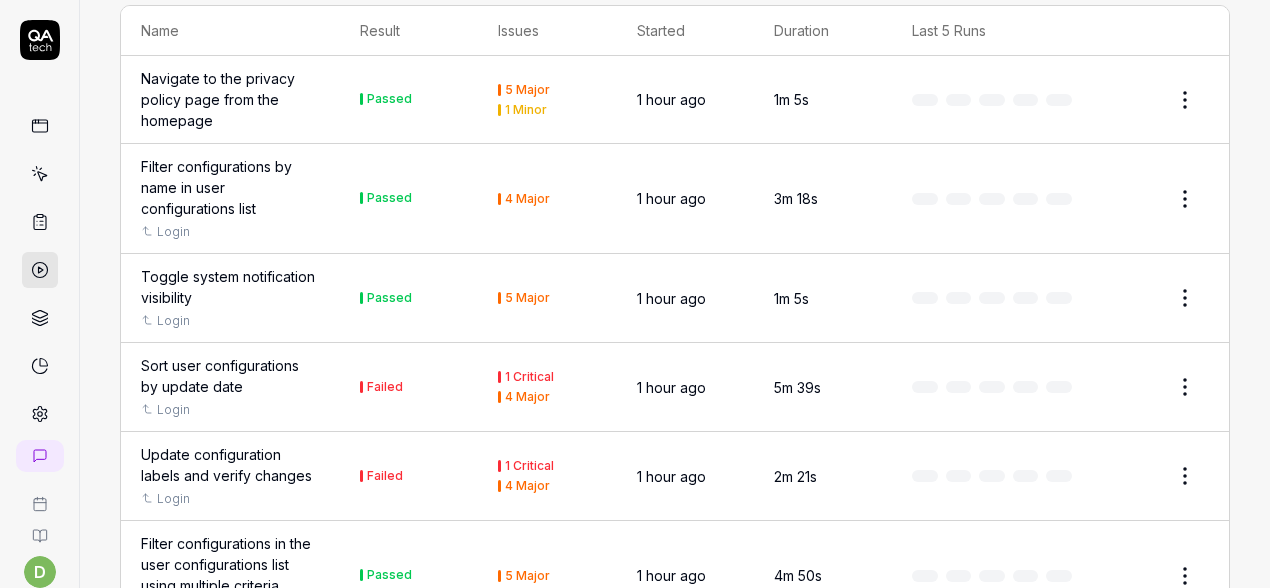 scroll, scrollTop: 1650, scrollLeft: 0, axis: vertical 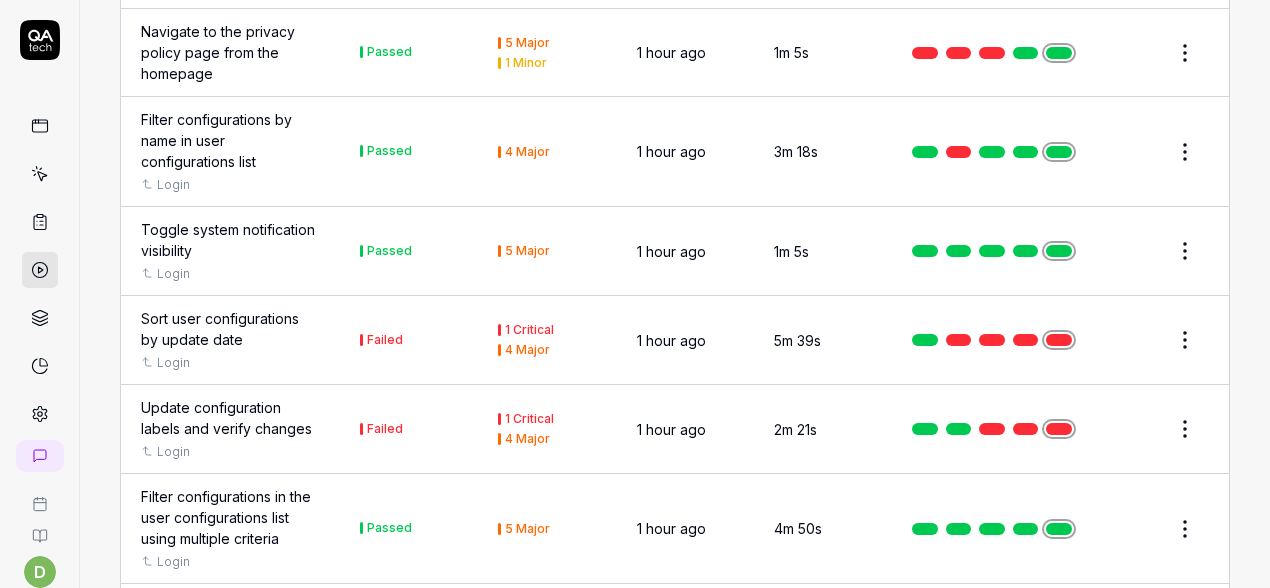 click at bounding box center [40, 222] 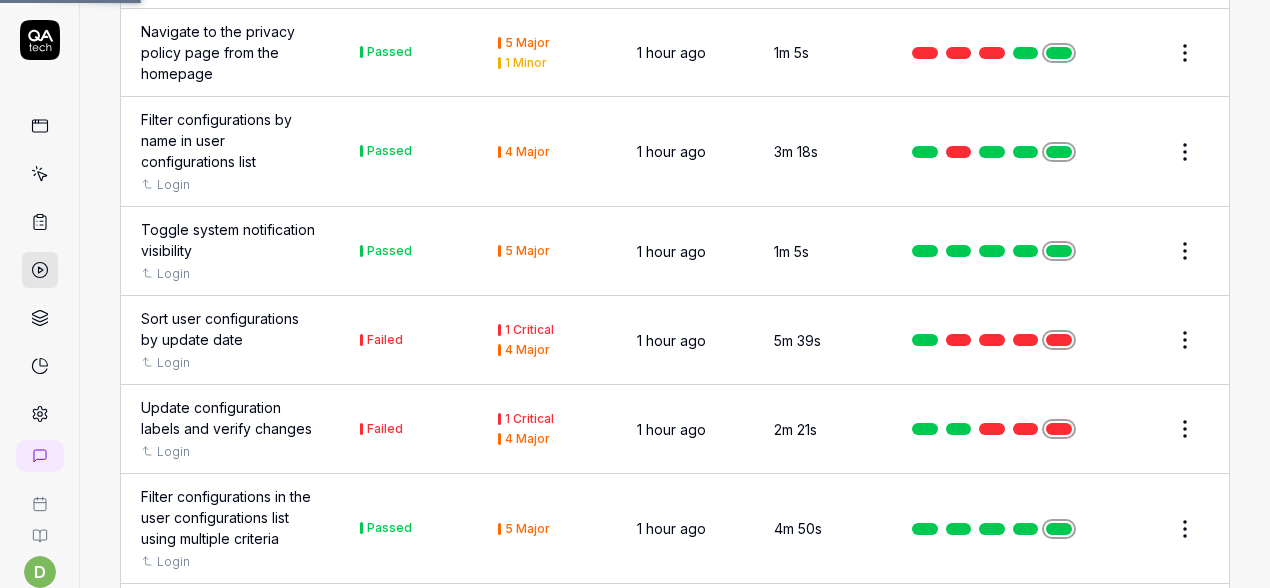 scroll, scrollTop: 0, scrollLeft: 0, axis: both 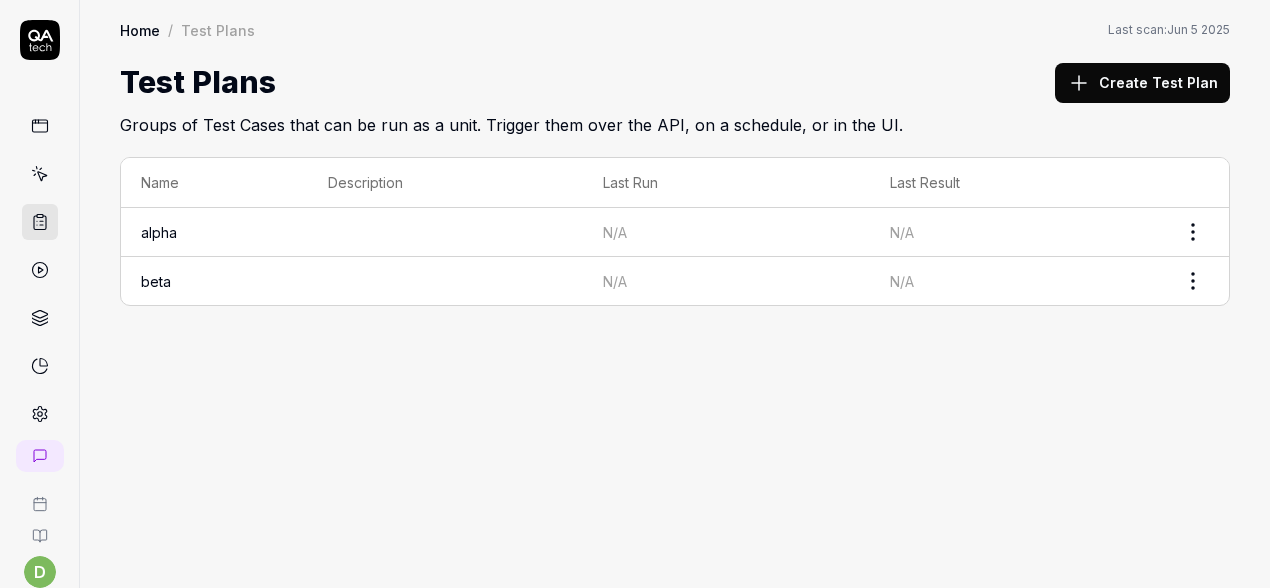 click at bounding box center (40, 174) 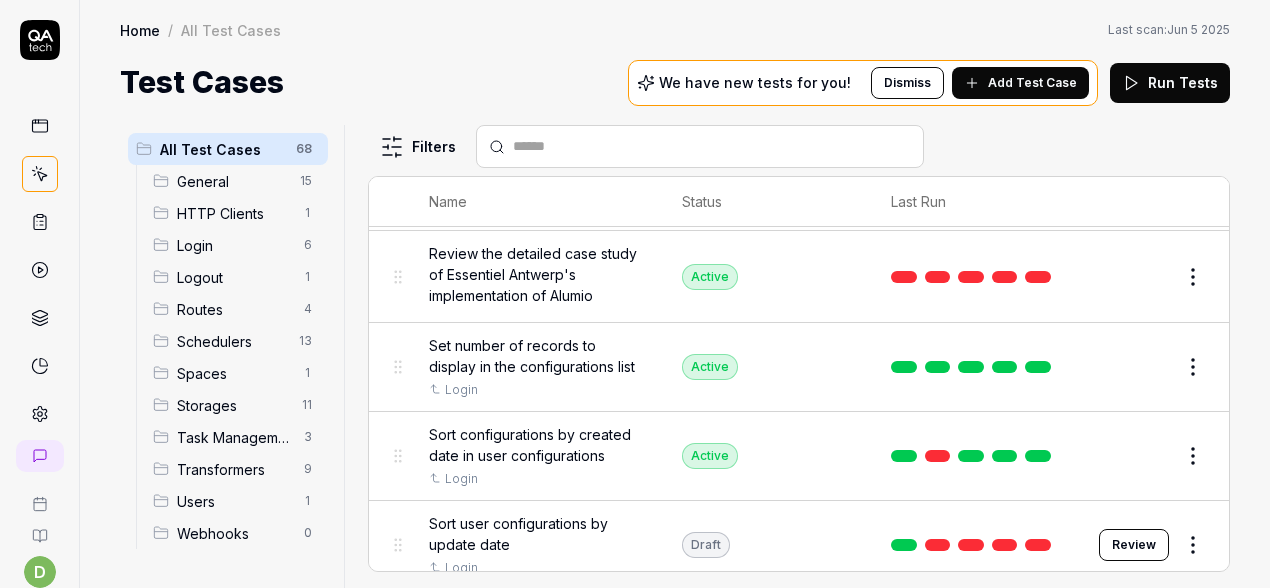 scroll, scrollTop: 1096, scrollLeft: 0, axis: vertical 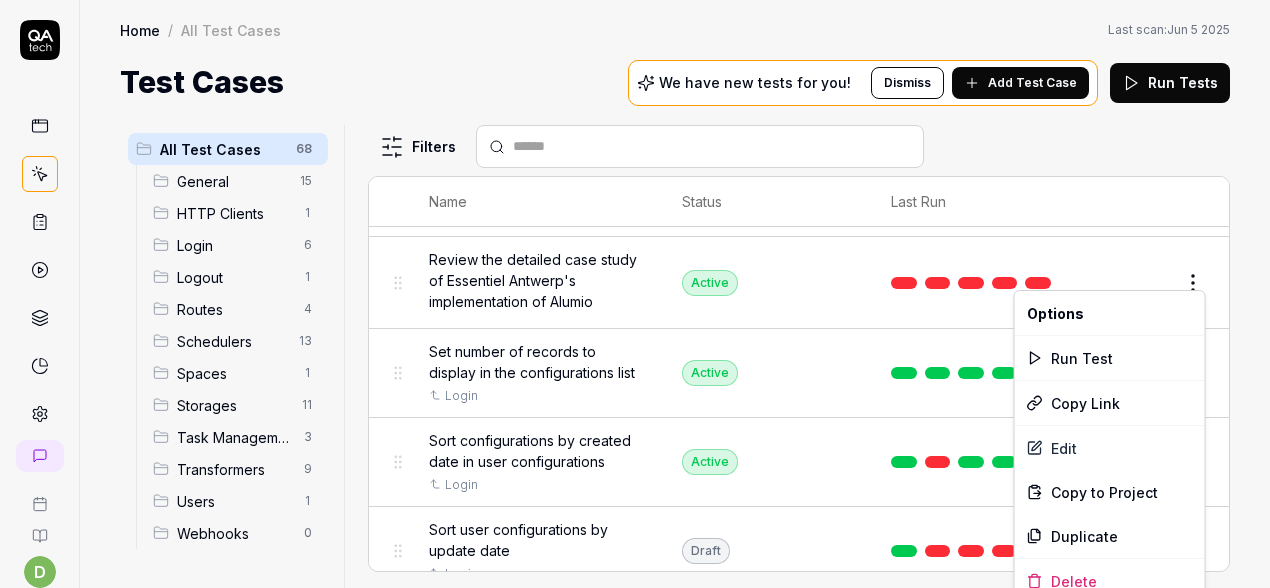 click on "d A Home / All Test Cases Home / All Test Cases Last scan:  Jun 5 2025 Test Cases We have new tests for you! Dismiss Add Test Case Run Tests All Test Cases 68 General 15 HTTP Clients 1 Login 6 Logout 1 Routes 4 Schedulers 13 Spaces 1 Storages 11 Task Management 3 Transformers 9 Users 1 Webhooks 0 Filters Name Status Last Run [SPACES] Display amount of data engines/spaces in use Login Active Edit Create API endpoint to generate a mapping based on a schema and data Login Generating Test Case  » Edit Verify current version Login Active Edit General Add multiple labels to a configuration and filter by them Login Active Edit Examine and interact with task statistics on the dashboard Login Active Edit Filter and clear configurations filter Login Active Edit Filter configurations by name in user configurations list Login Active Edit Filter configurations in the user configurations list using multiple criteria Login Active Edit Filter user configurations by name and clear the filter Login Active Edit Login Active" at bounding box center [635, 294] 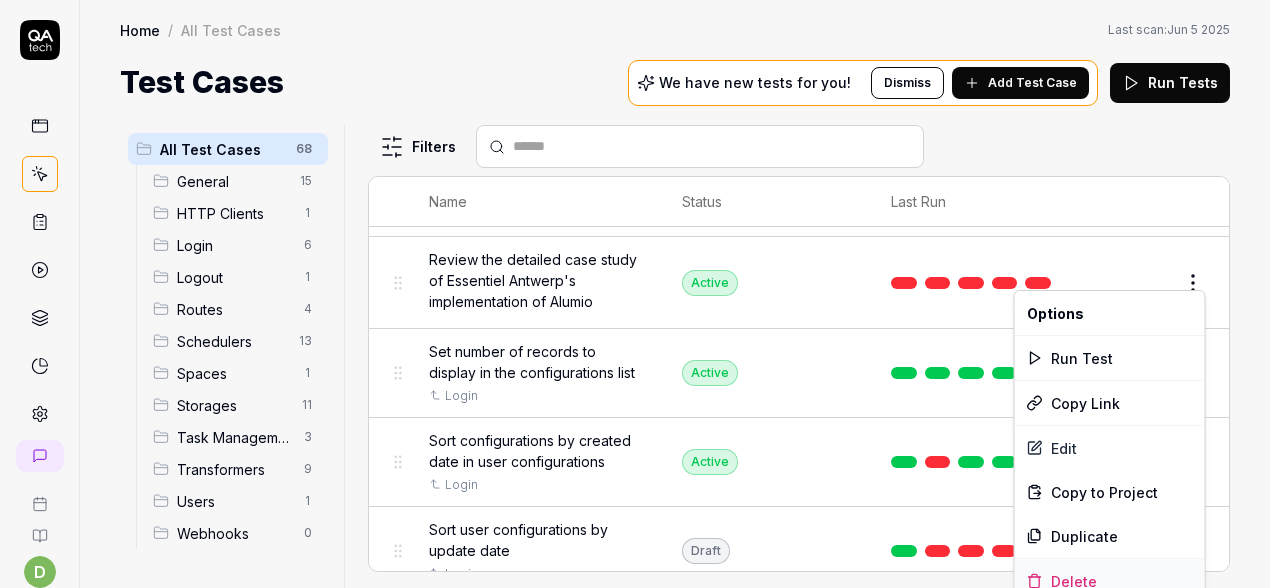 click on "Delete" at bounding box center (1110, 581) 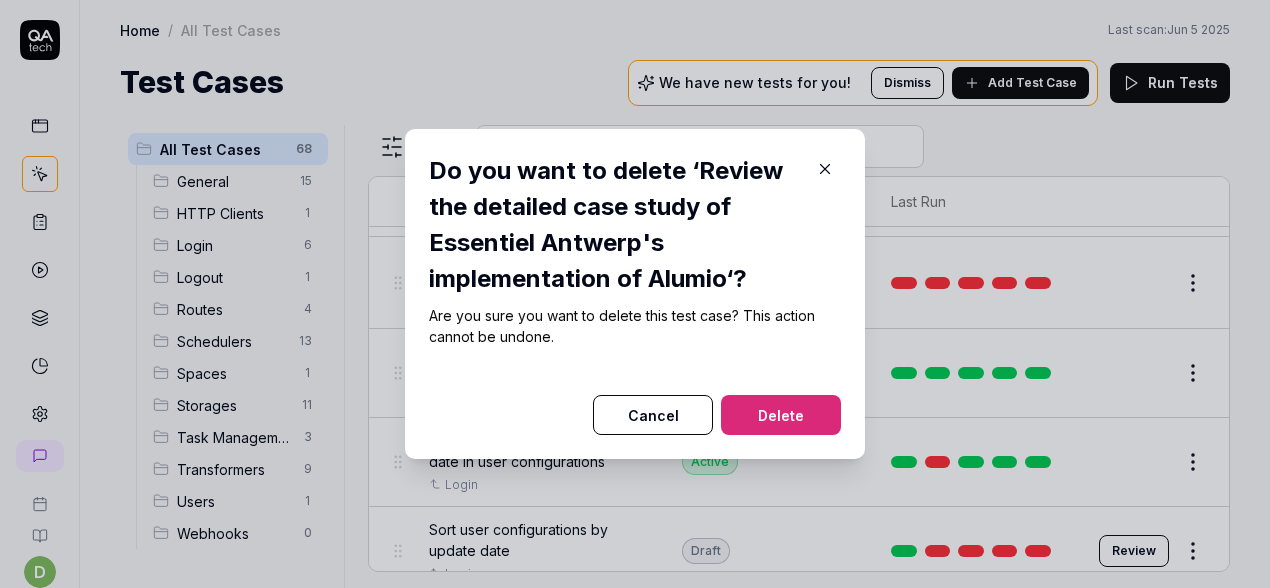 click on "Delete" at bounding box center (781, 415) 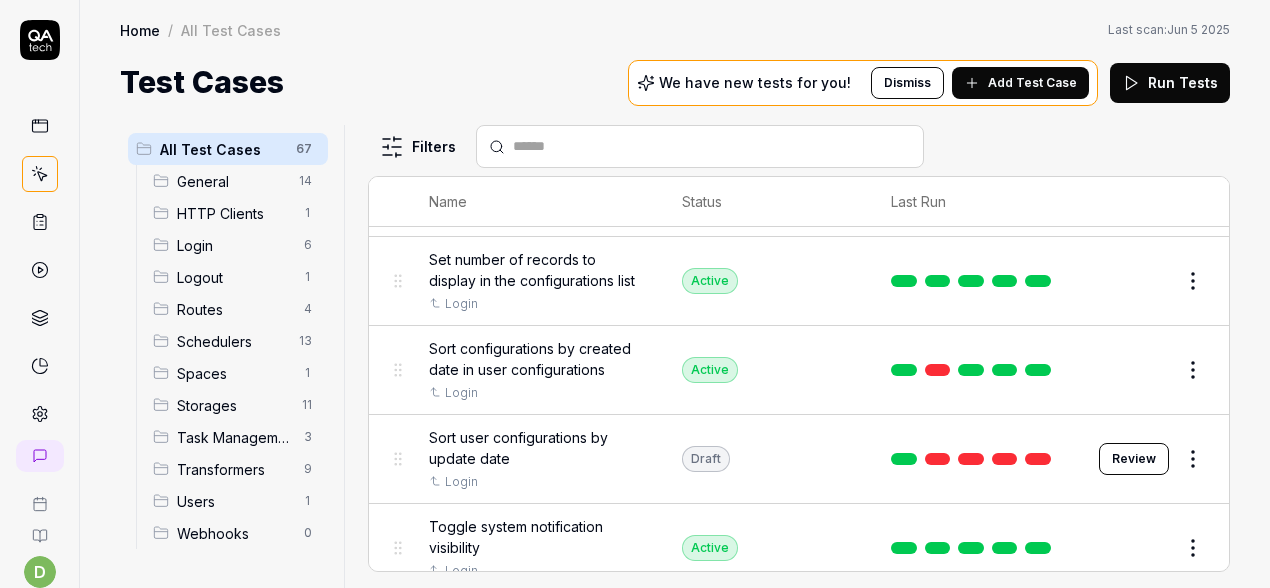 scroll, scrollTop: 1181, scrollLeft: 0, axis: vertical 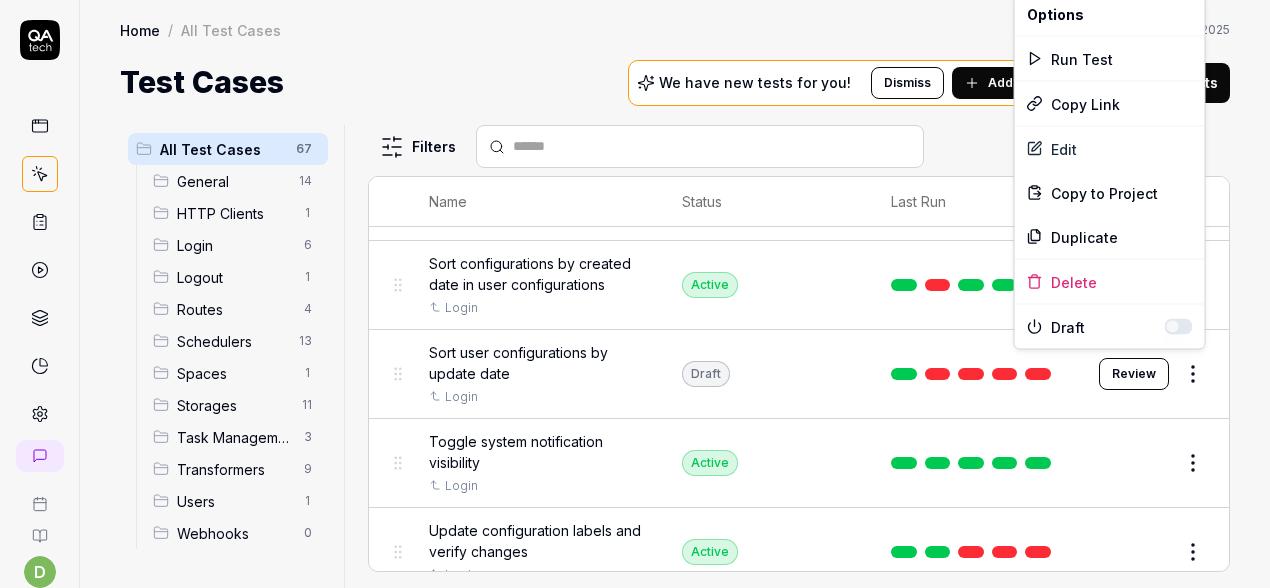 click on "d A Home / All Test Cases Home / All Test Cases Last scan:  Jun 5 2025 Test Cases We have new tests for you! Dismiss Add Test Case Run Tests All Test Cases 67 General 14 HTTP Clients 1 Login 6 Logout 1 Routes 4 Schedulers 13 Spaces 1 Storages 11 Task Management 3 Transformers 9 Users 1 Webhooks 0 Filters Name Status Last Run [SPACES] Display amount of data engines/spaces in use Login Active Edit Create API endpoint to generate a mapping based on a schema and data Login Generating Test Case  » Edit Verify current version Login Active Edit General Add multiple labels to a configuration and filter by them Login Active Edit Examine and interact with task statistics on the dashboard Login Active Edit Filter and clear configurations filter Login Active Edit Filter configurations by name in user configurations list Login Active Edit Filter configurations in the user configurations list using multiple criteria Login Active Edit Filter user configurations by name and clear the filter Login Active Edit Login Active" at bounding box center (635, 294) 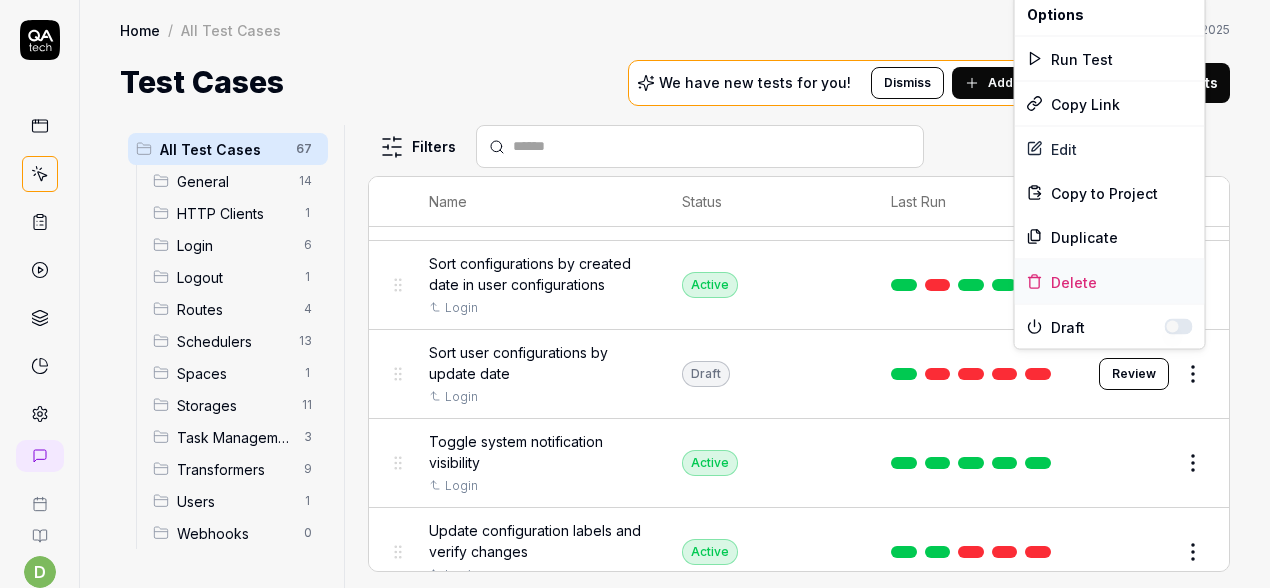 click on "Delete" at bounding box center [1110, 282] 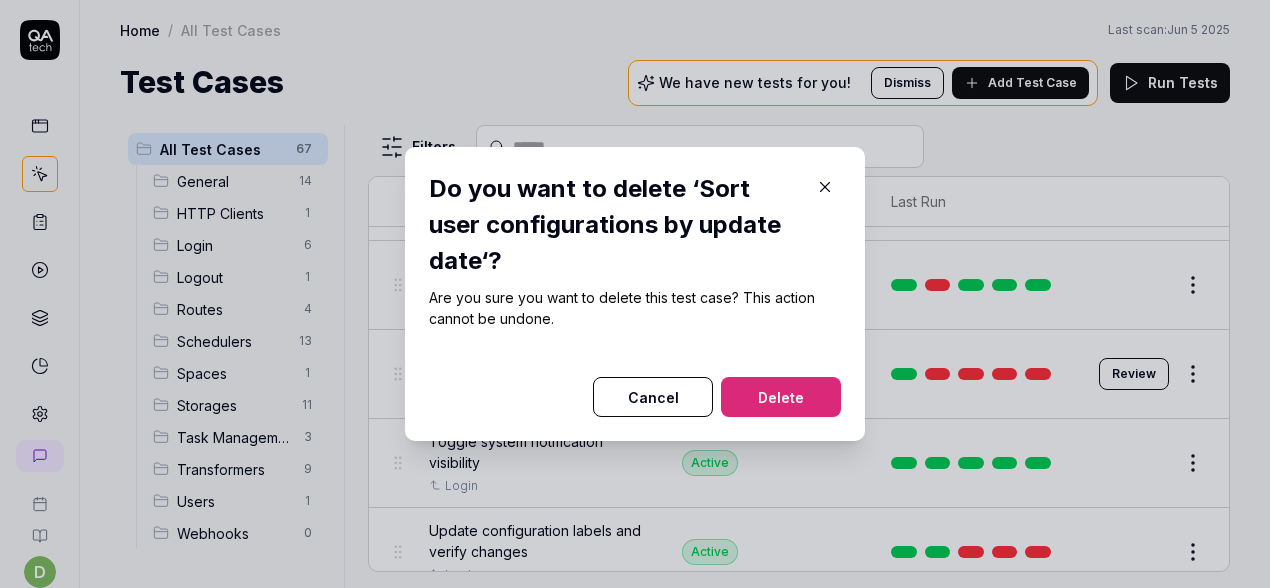 click on "Delete" at bounding box center (781, 397) 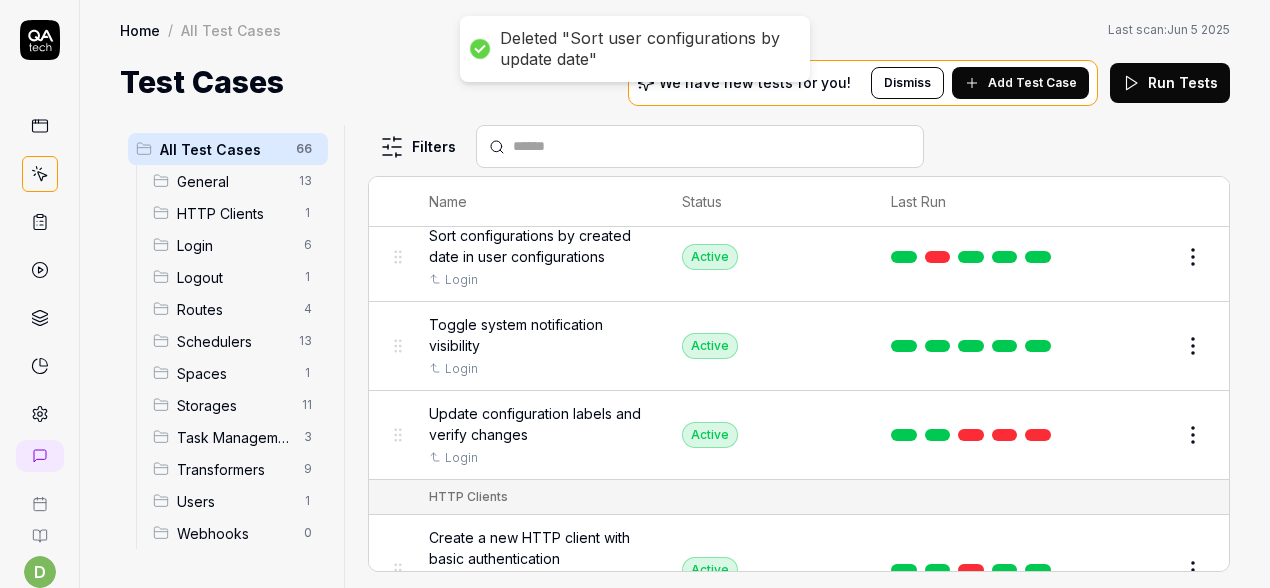scroll, scrollTop: 1206, scrollLeft: 0, axis: vertical 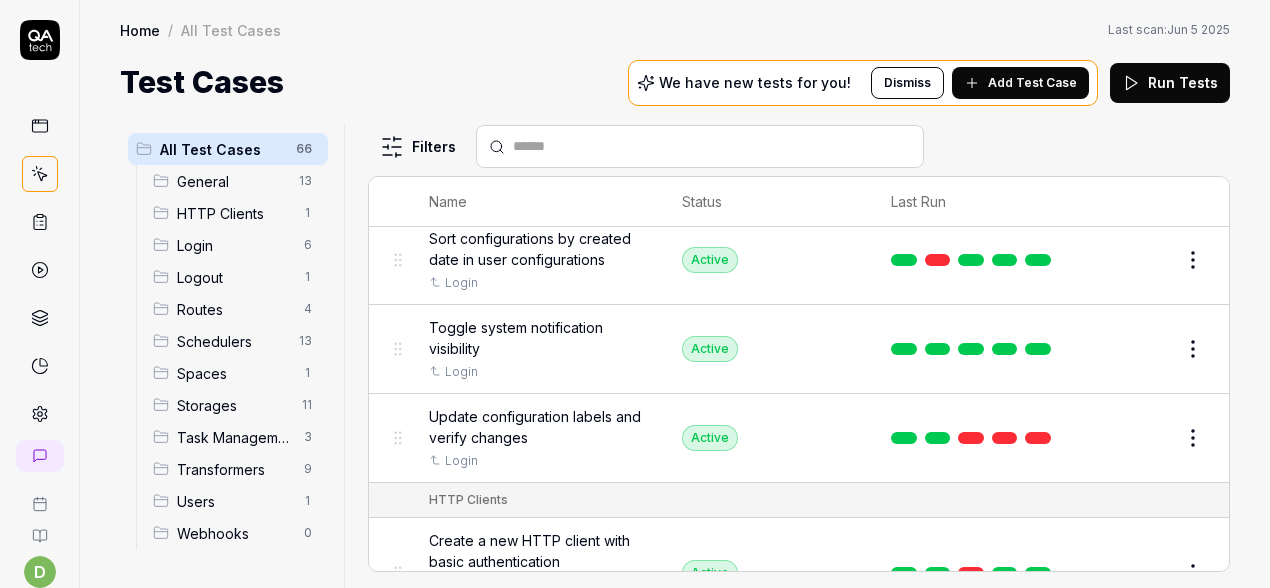 click on "Update configuration labels and verify changes" at bounding box center (535, 427) 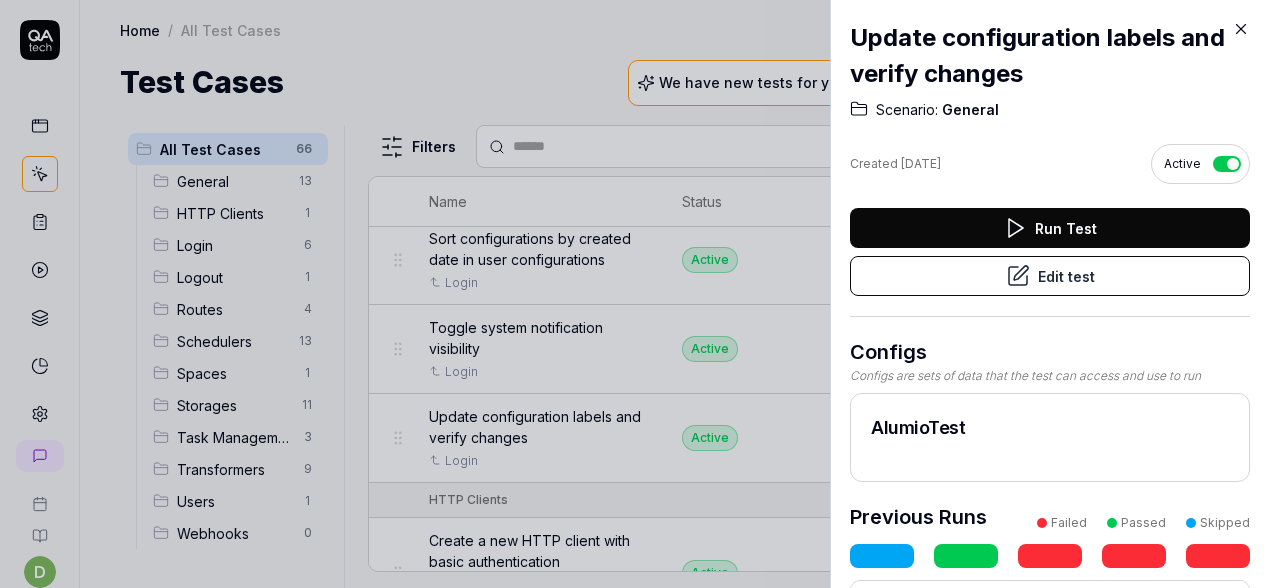 scroll, scrollTop: 301, scrollLeft: 0, axis: vertical 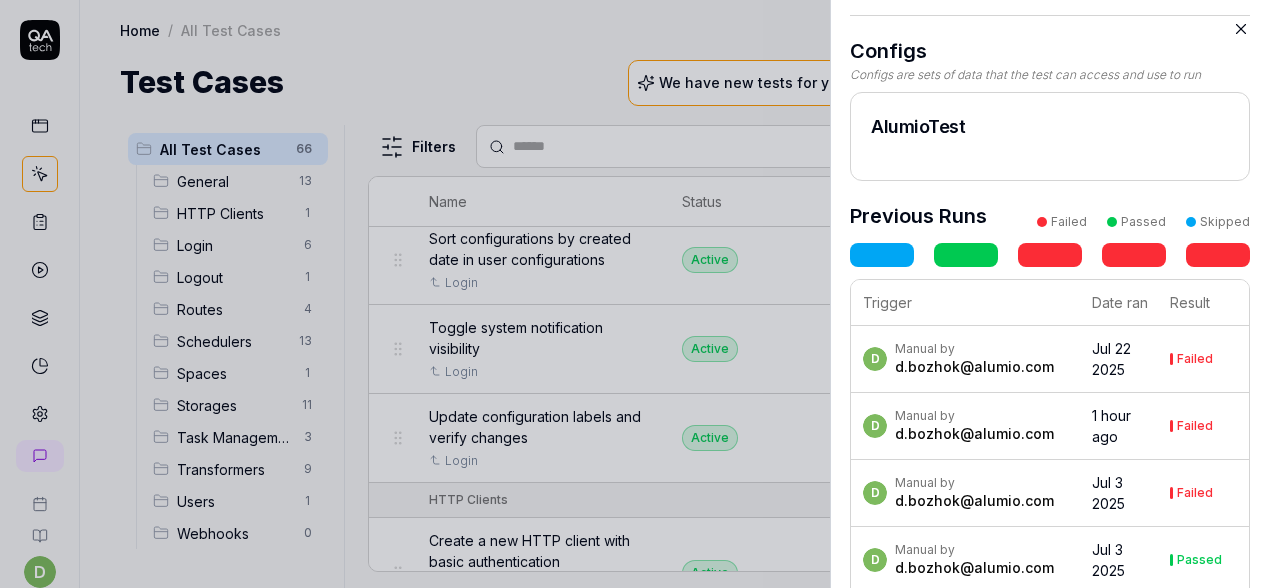 click at bounding box center (1218, 255) 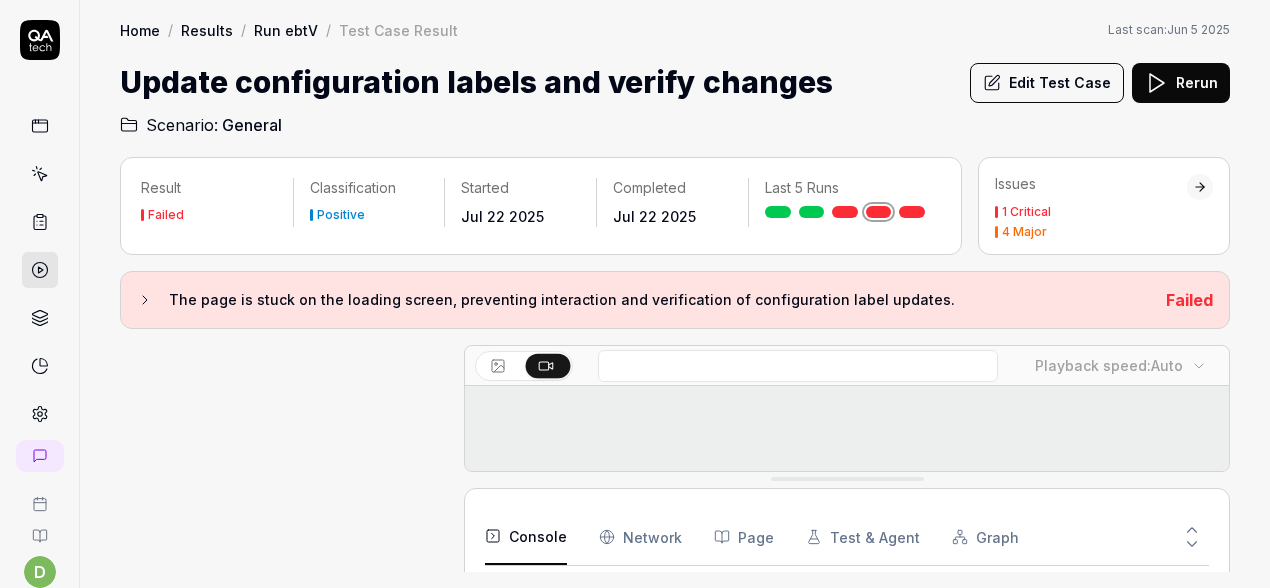 scroll, scrollTop: 295, scrollLeft: 0, axis: vertical 